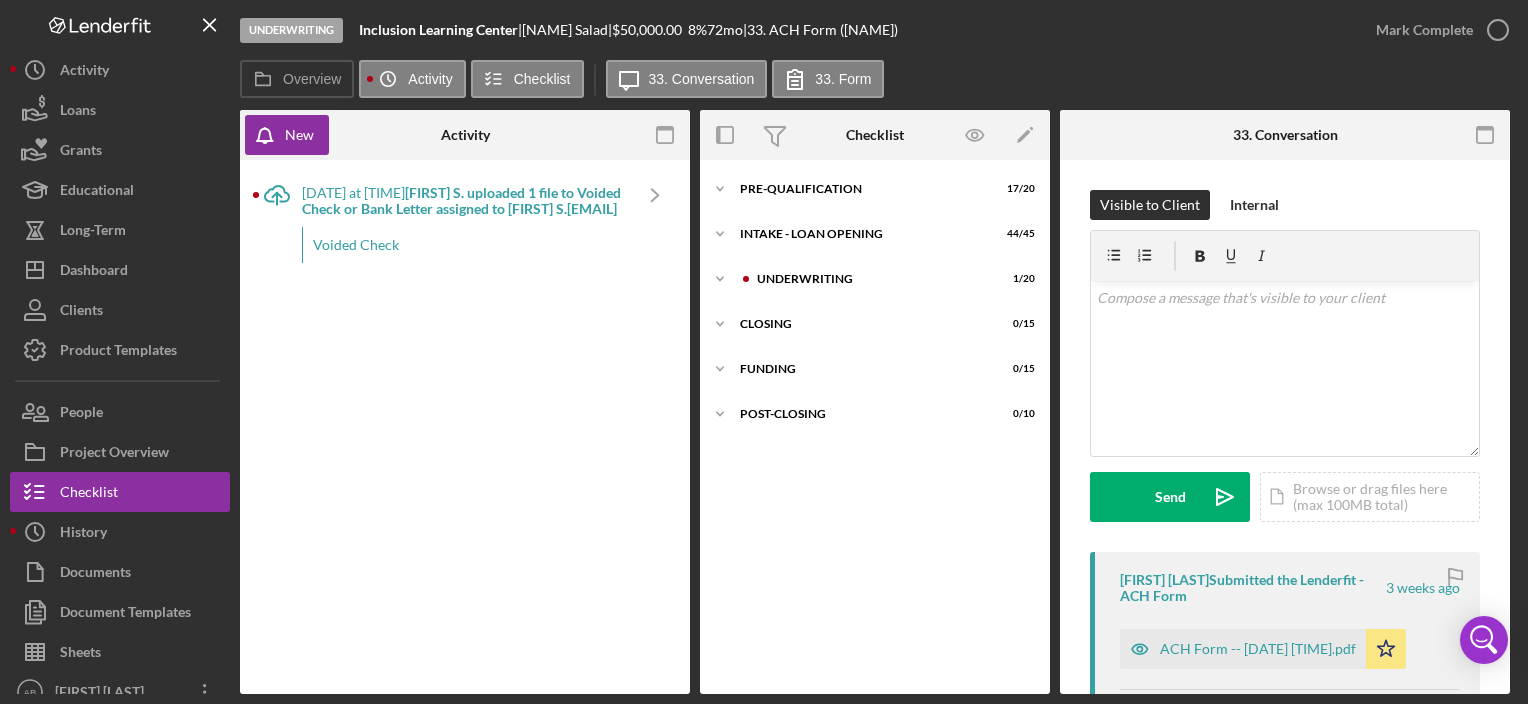 scroll, scrollTop: 0, scrollLeft: 0, axis: both 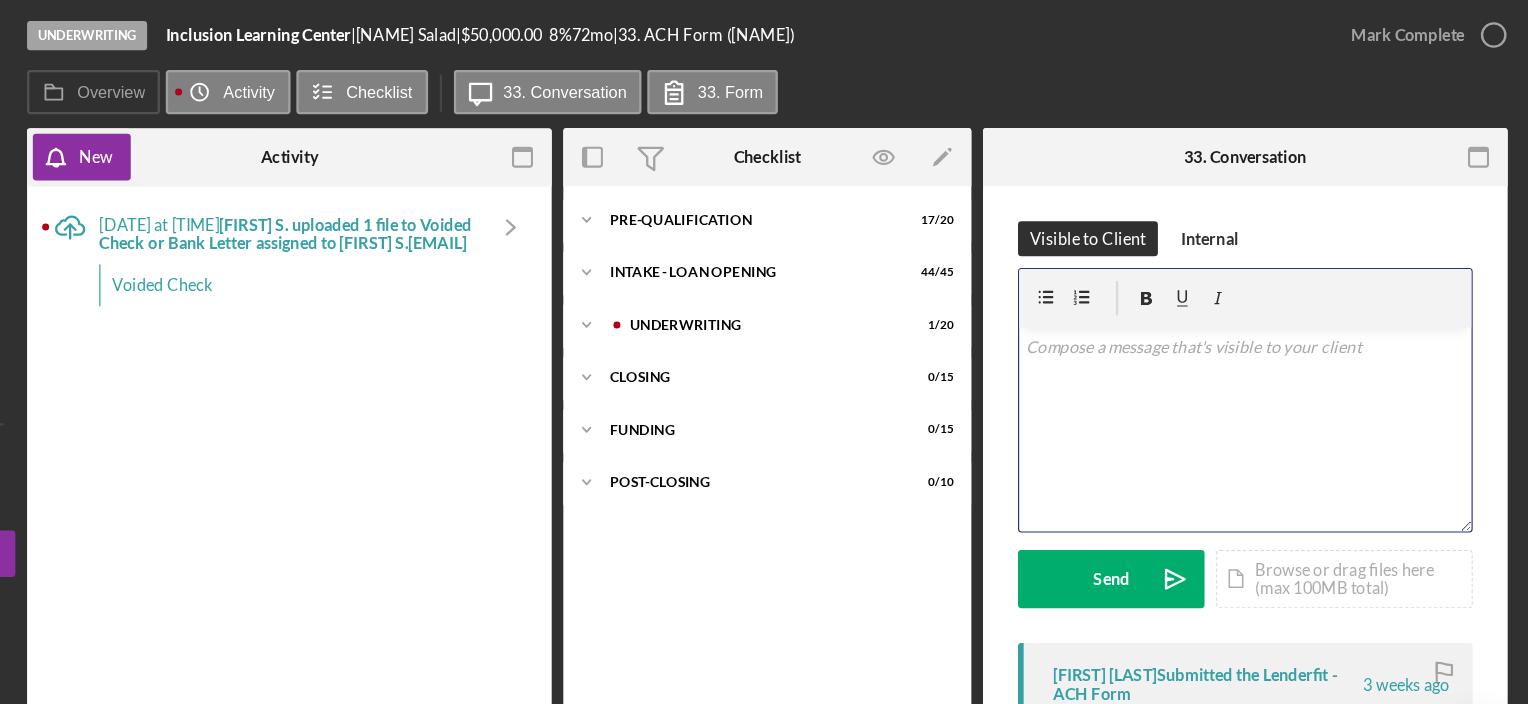 click on "v Color teal Color pink Remove color Add row above Add row below Add column before Add column after Merge cells Split cells Remove column Remove row Remove table" at bounding box center (1285, 368) 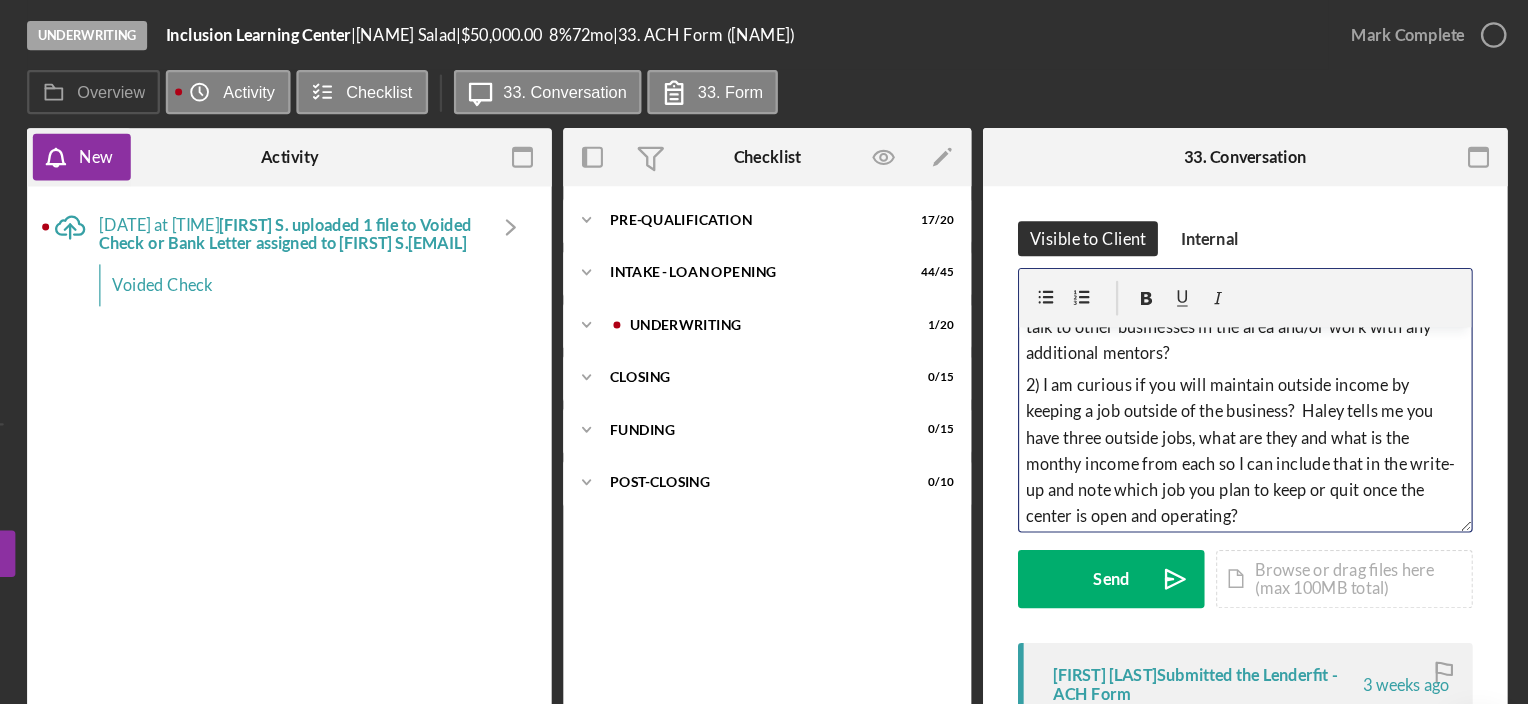 scroll, scrollTop: 224, scrollLeft: 0, axis: vertical 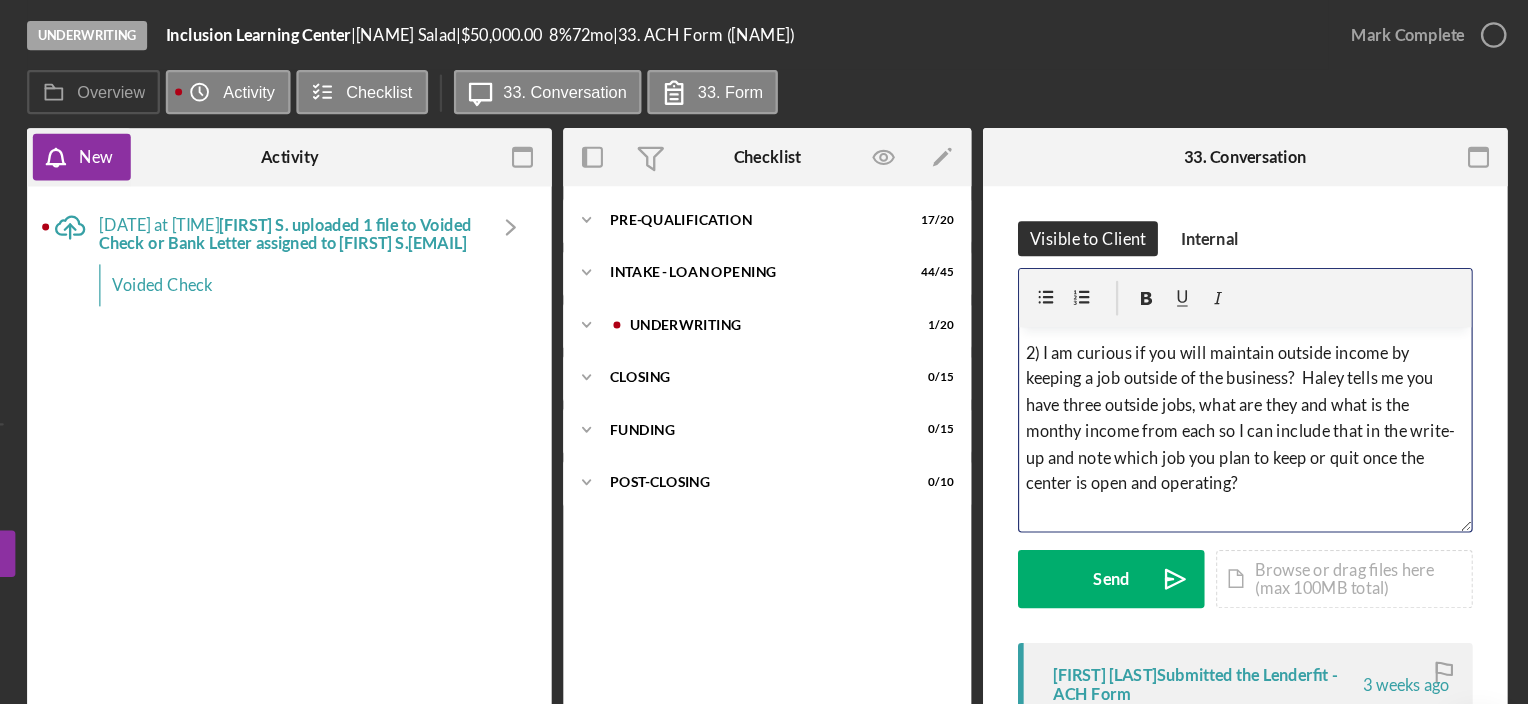 click on "2) I am curious if you will maintain outside income by keeping a job outside of the business?  Haley tells me you have three outside jobs, what are they and what is the monthy income from each so I can include that in the write-up and note which job you plan to keep or quit once the center is open and operating?" at bounding box center (1285, 359) 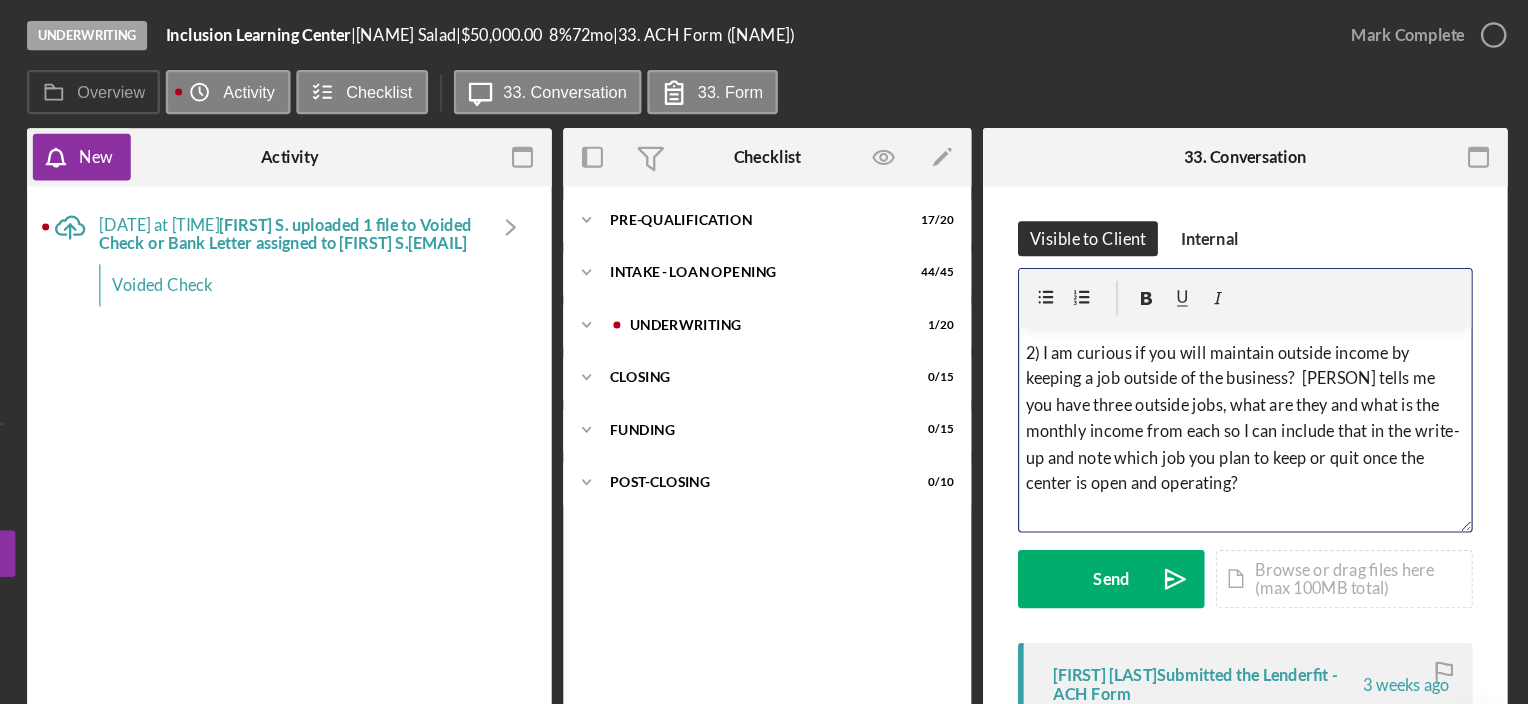 click at bounding box center [1285, 443] 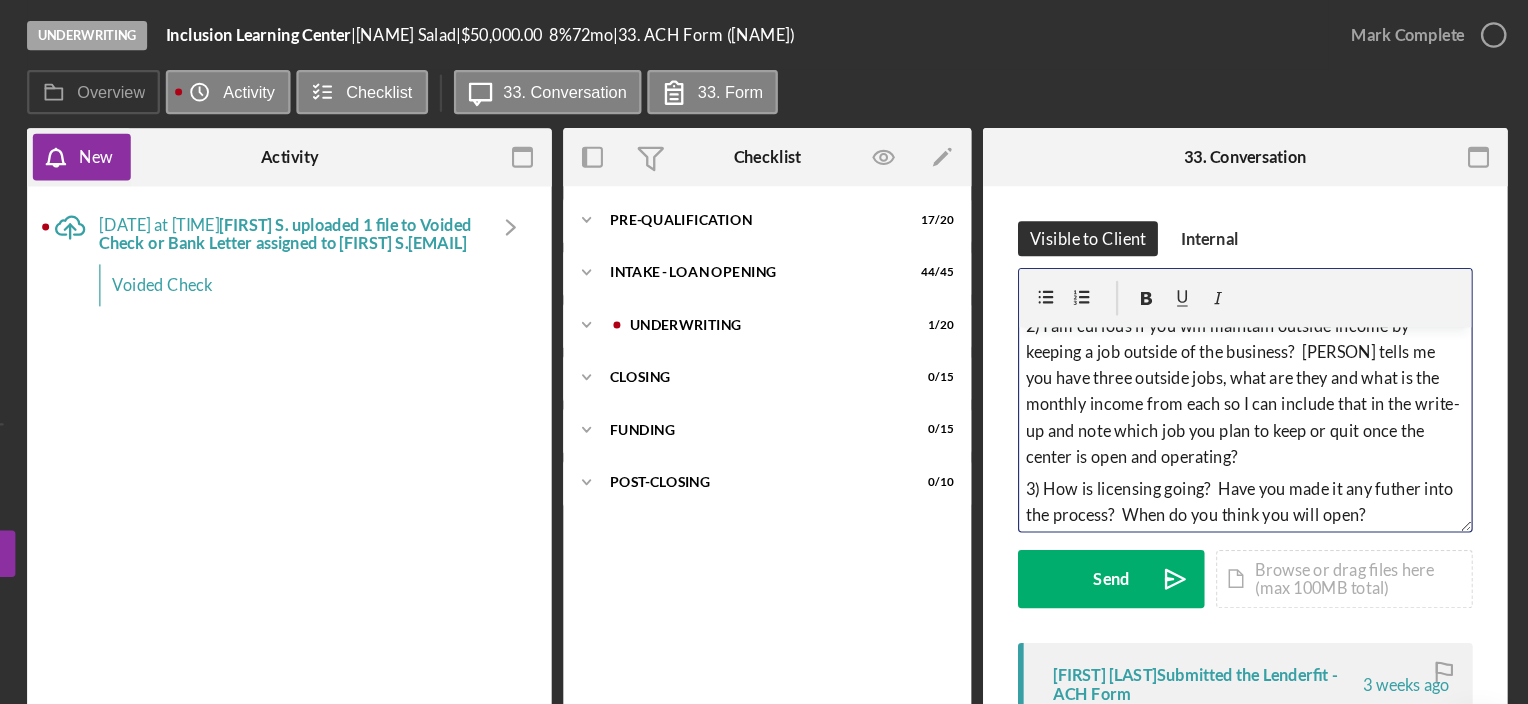 scroll, scrollTop: 275, scrollLeft: 0, axis: vertical 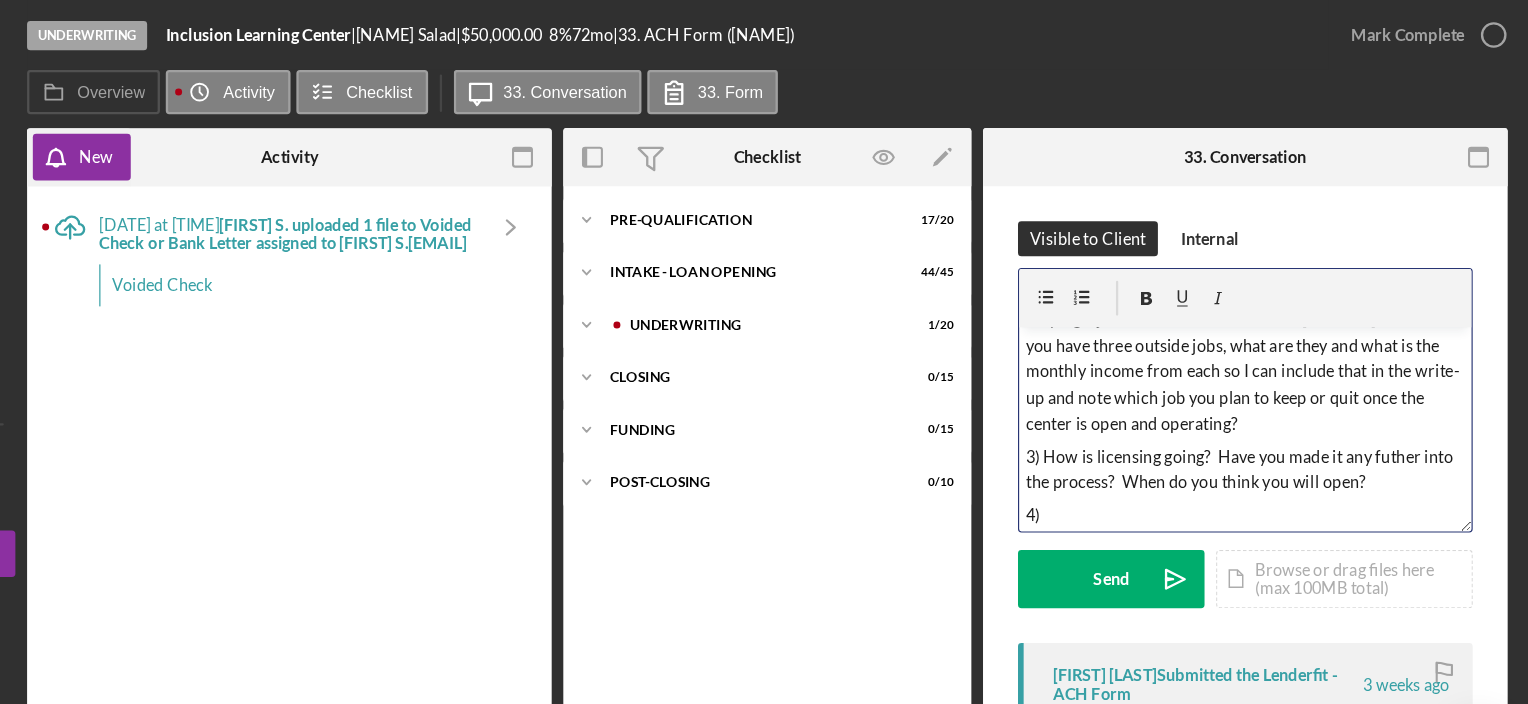click on "3) How is licensing going?  Have you made it any futher into the process?  When do you think you will open?" at bounding box center [1285, 403] 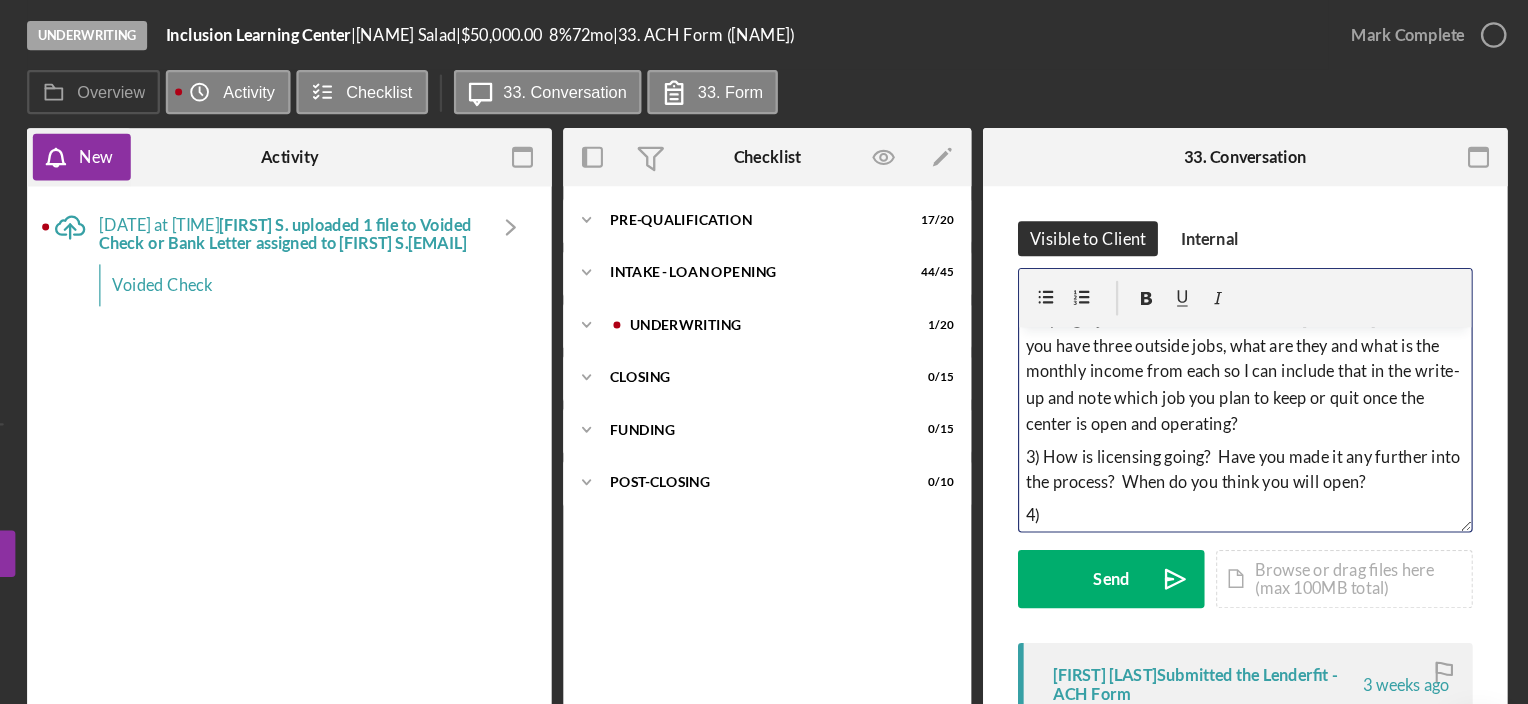 click on "4)" at bounding box center (1285, 442) 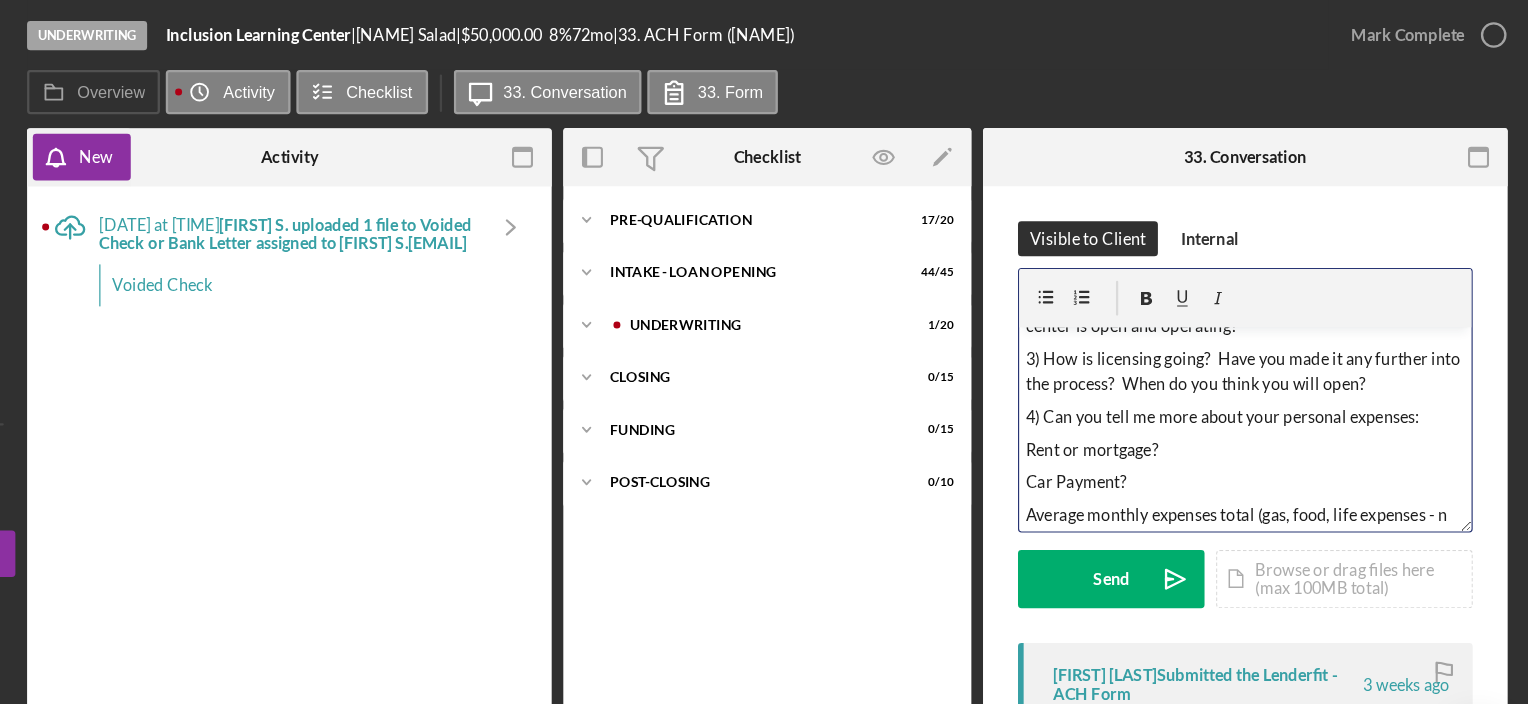 scroll, scrollTop: 381, scrollLeft: 0, axis: vertical 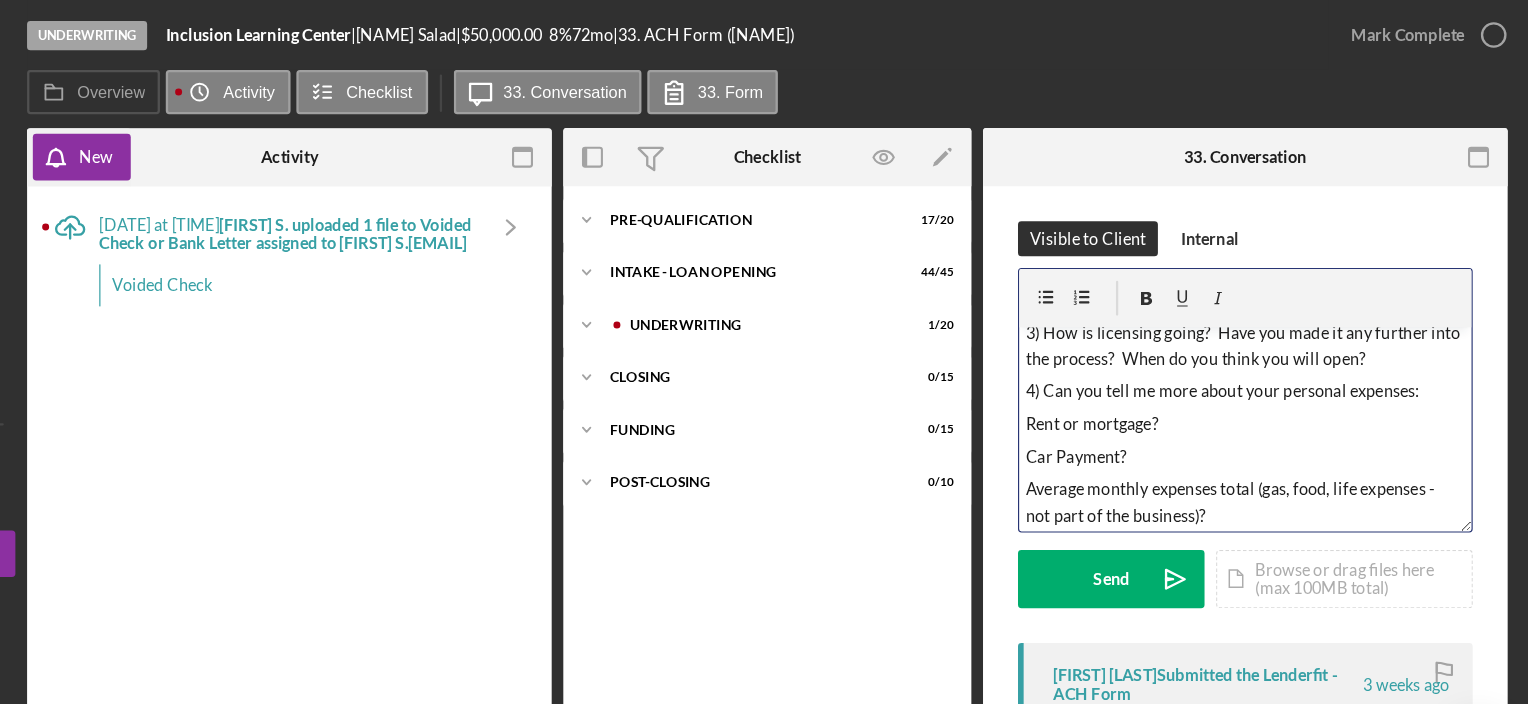 click on "4) Can you tell me more about your personal expenses:" at bounding box center [1285, 336] 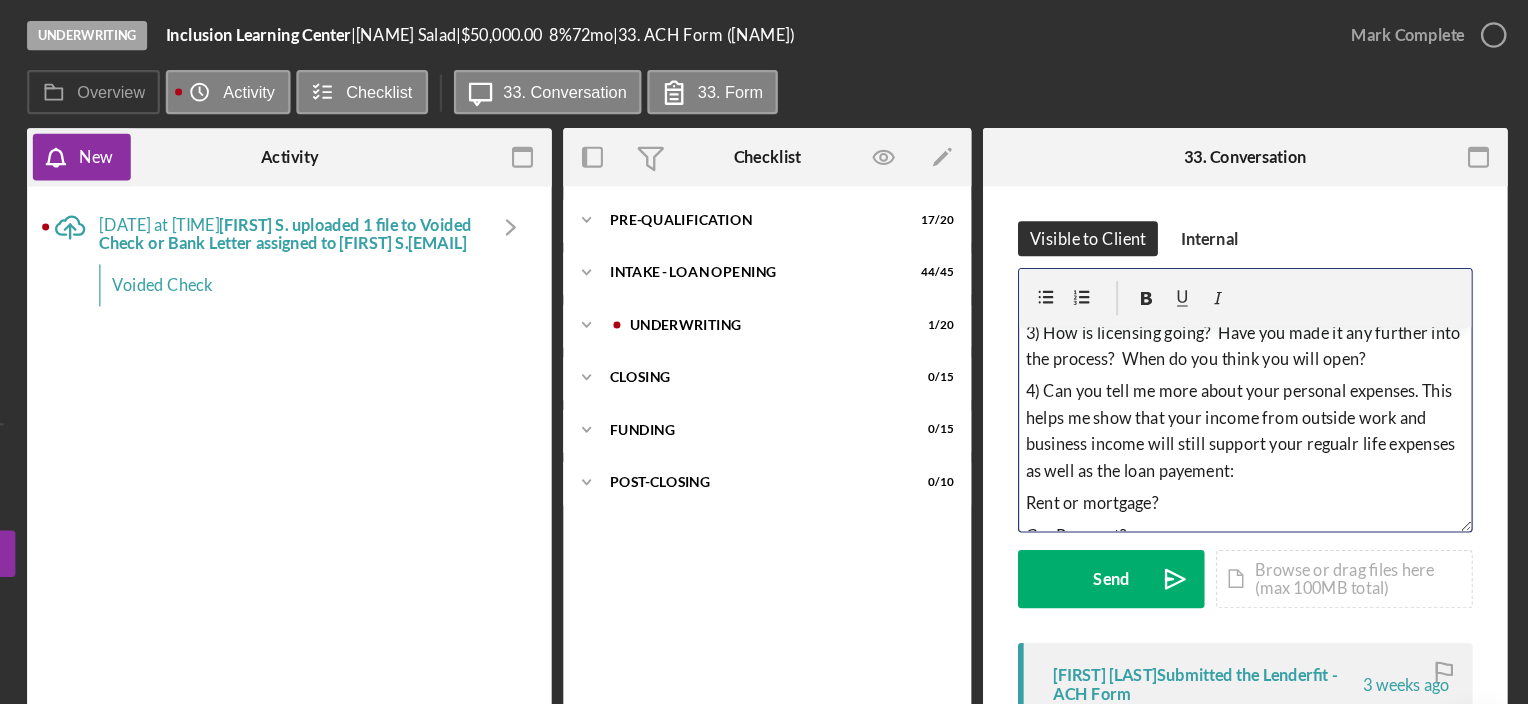 scroll, scrollTop: 0, scrollLeft: 0, axis: both 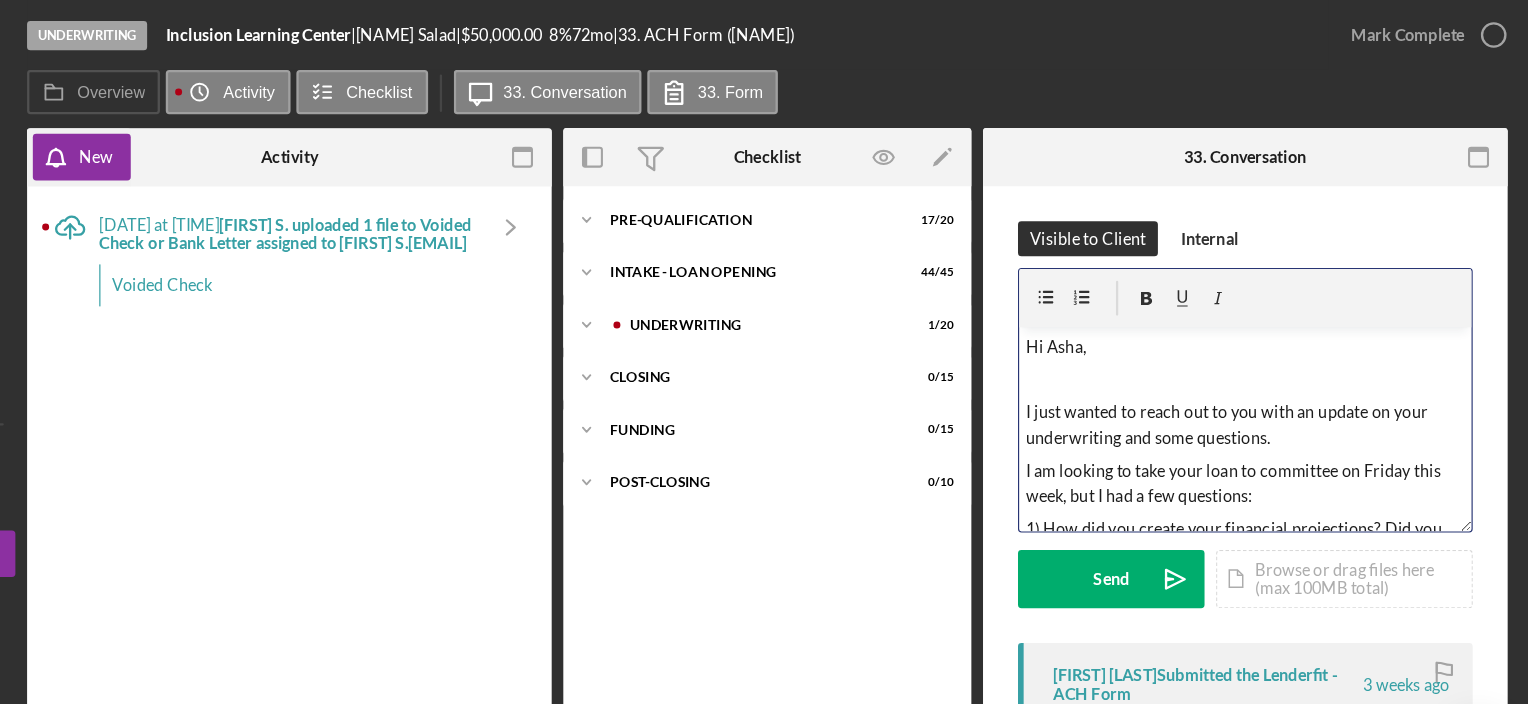 click on "I just wanted to reach out to you with an update on your underwriting and some questions." at bounding box center [1285, 365] 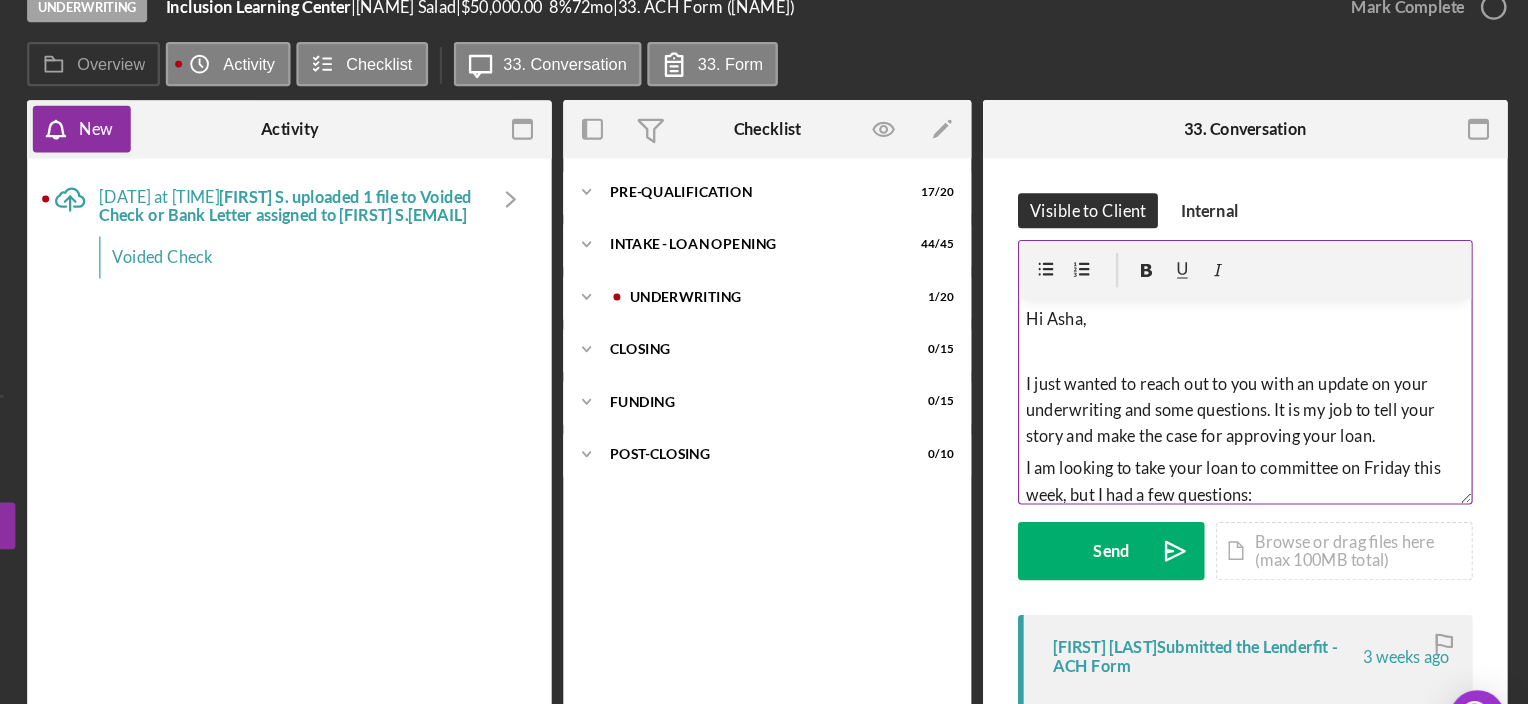 click on "I just wanted to reach out to you with an update on your underwriting and some questions. It is my job to tell your story and make the case for approving your loan." at bounding box center (1285, 376) 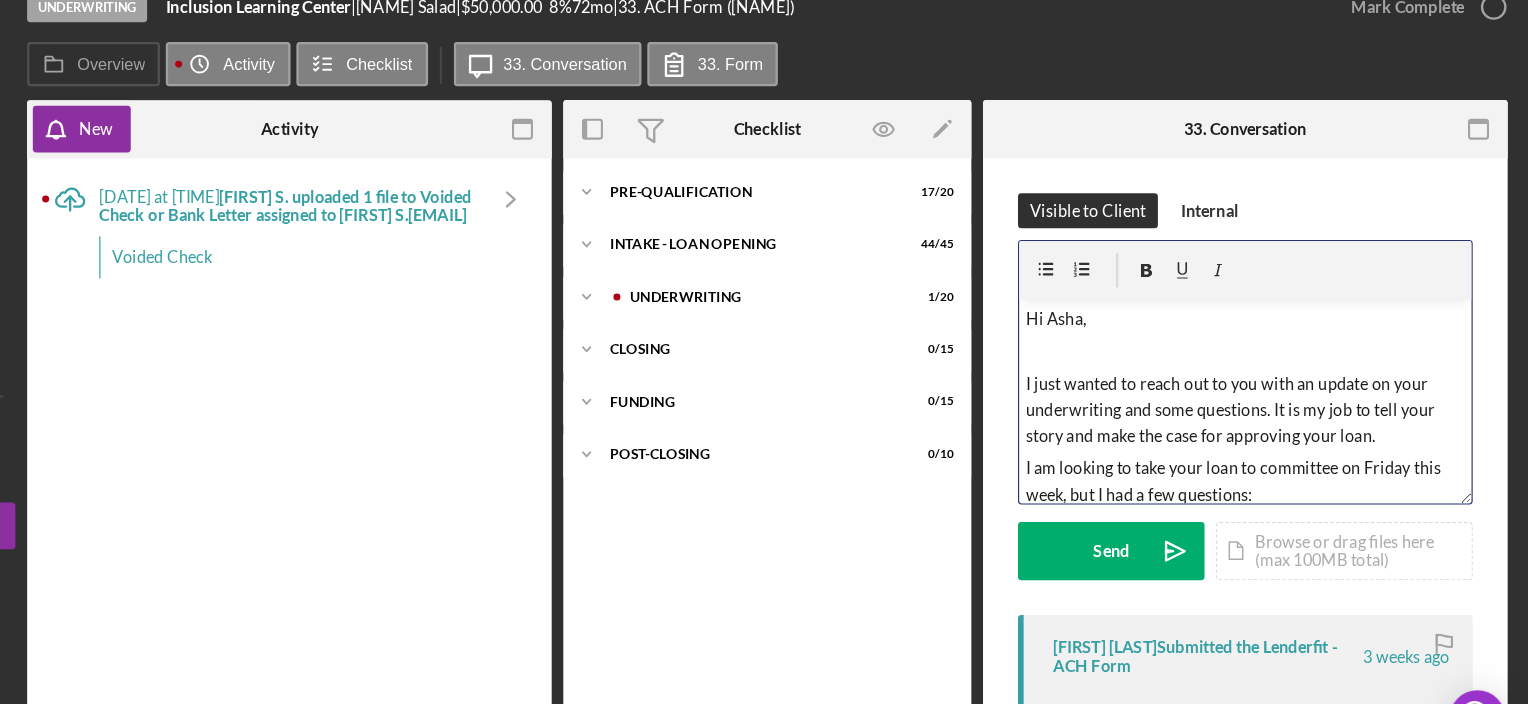 click on "I am looking to take your loan to committee on Friday this week, but I had a few questions:" at bounding box center (1285, 437) 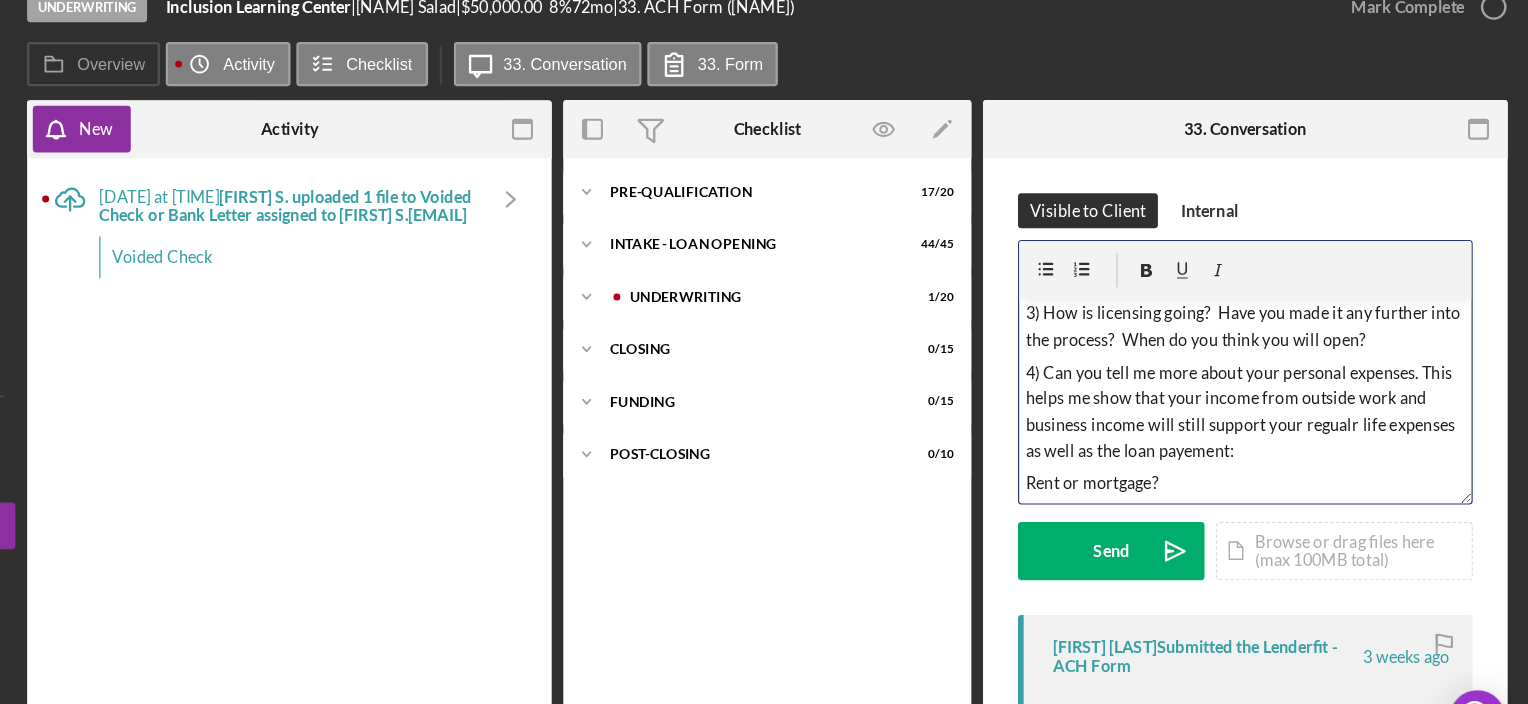 scroll, scrollTop: 397, scrollLeft: 0, axis: vertical 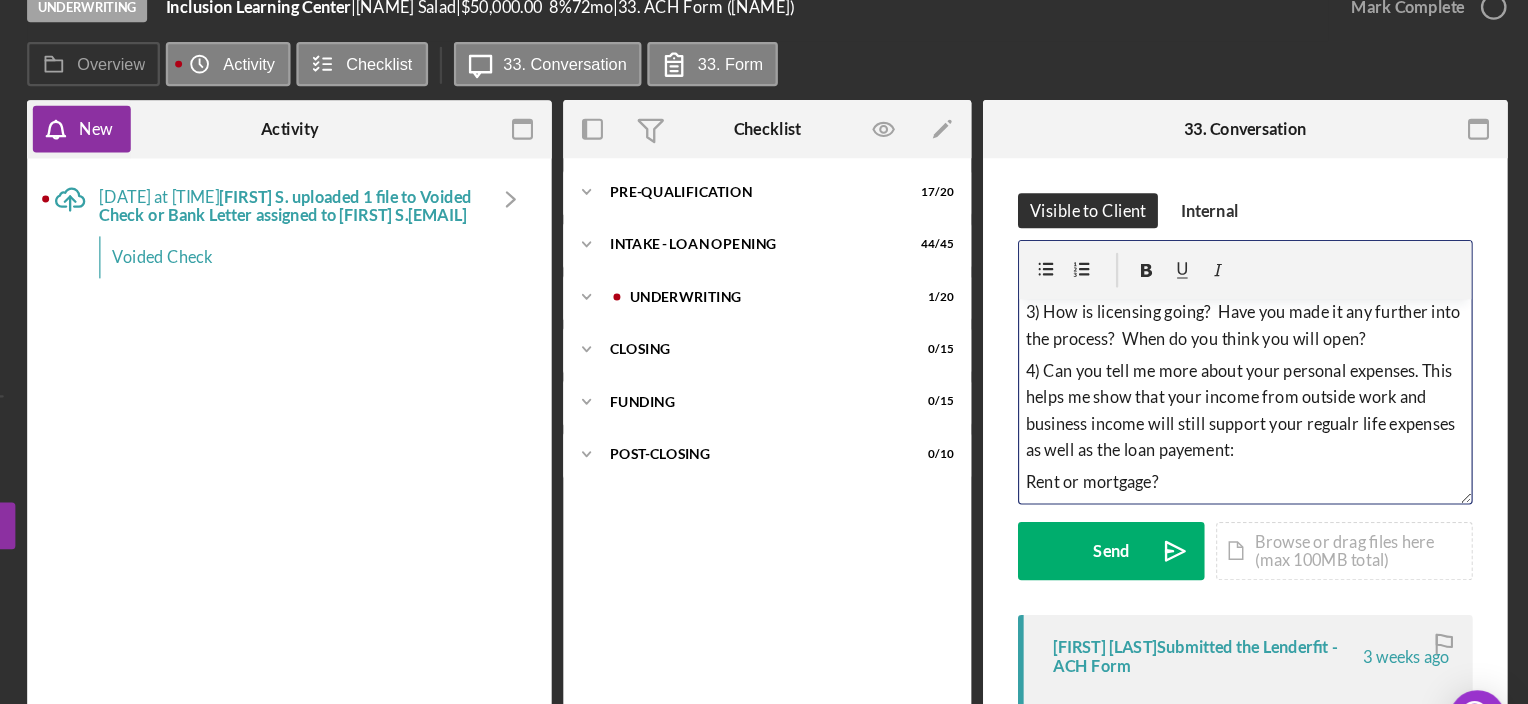click on "4) Can you tell me more about your personal expenses. This helps me show that your income from outside work and business income will still support your regualr life expenses as well as the loan payement:" at bounding box center (1285, 377) 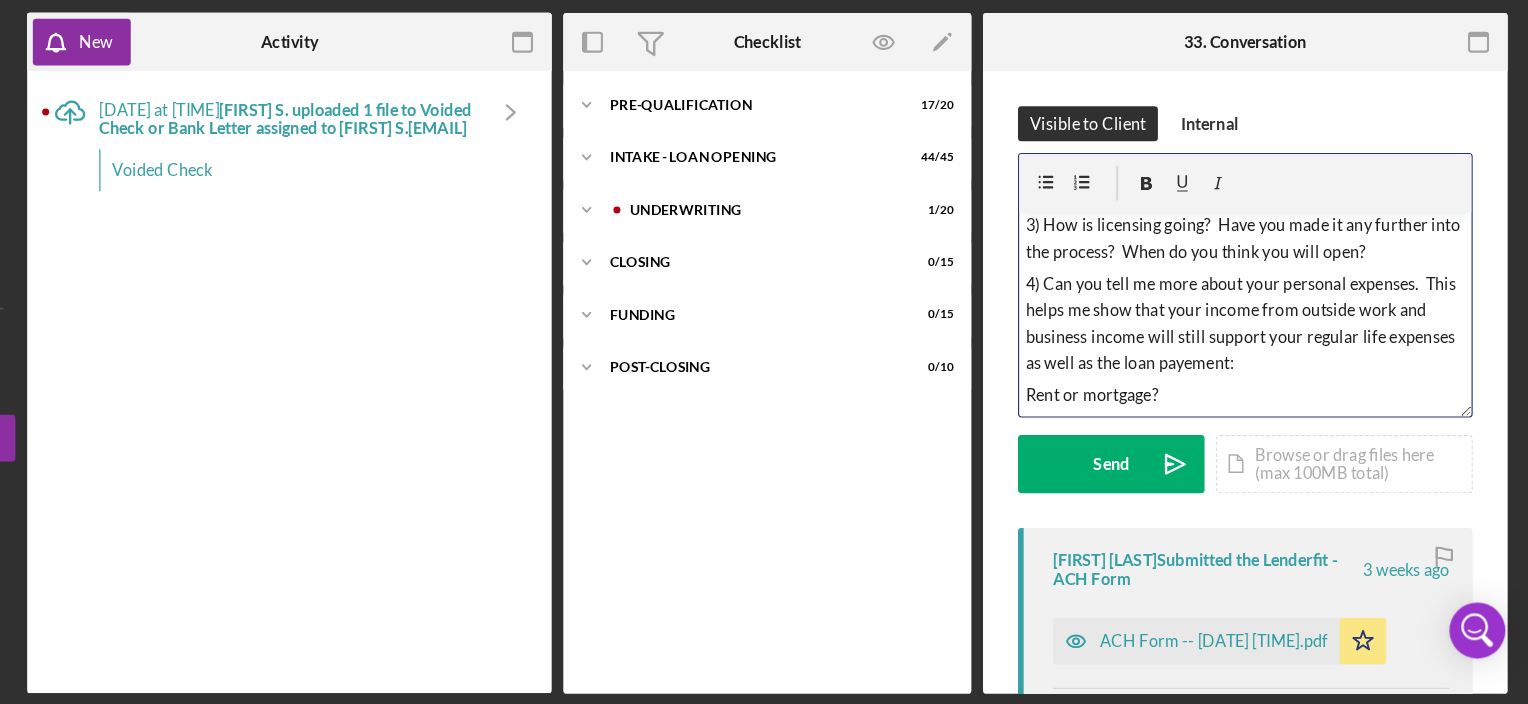 click on "4) Can you tell me more about your personal expenses.  This helps me show that your income from outside work and business income will still support your regular life expenses as well as the loan payement:" at bounding box center [1285, 377] 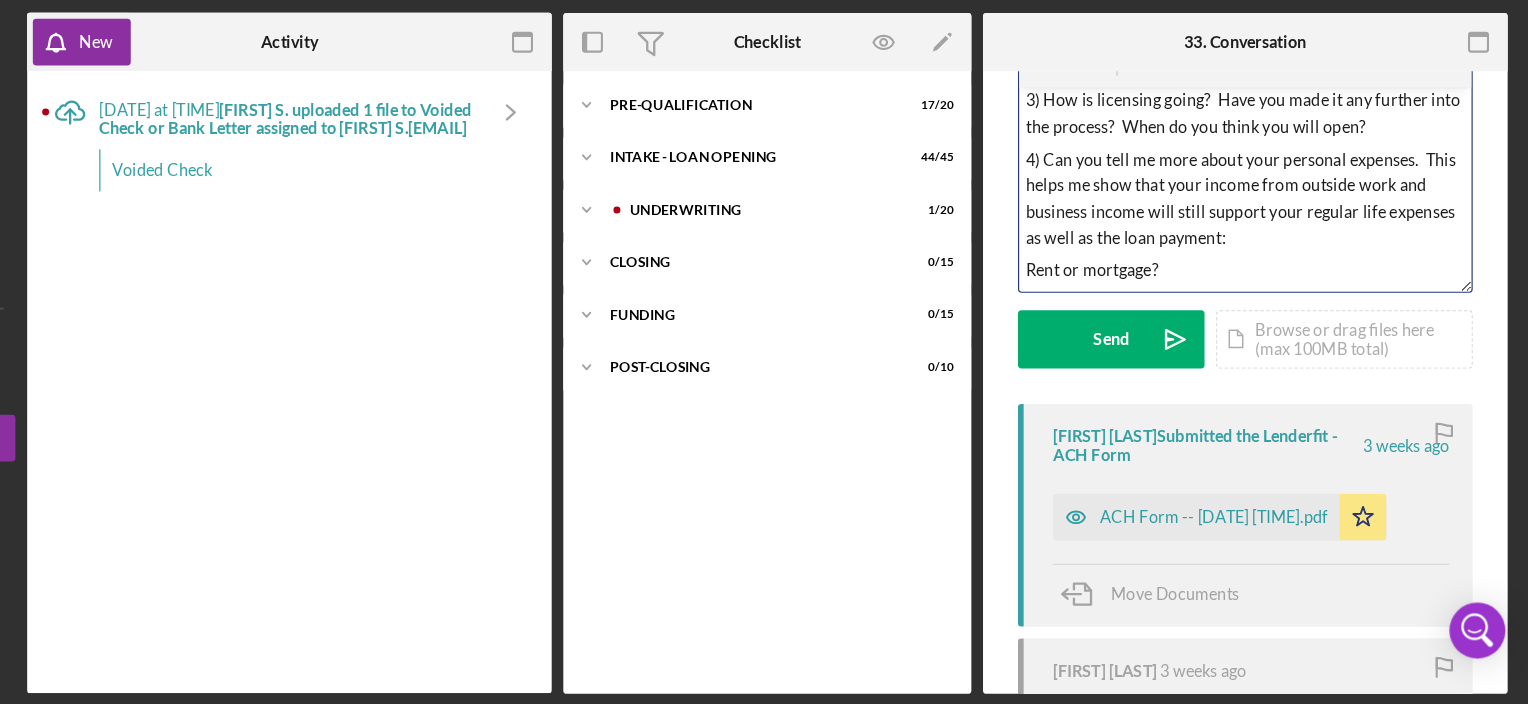 scroll, scrollTop: 108, scrollLeft: 0, axis: vertical 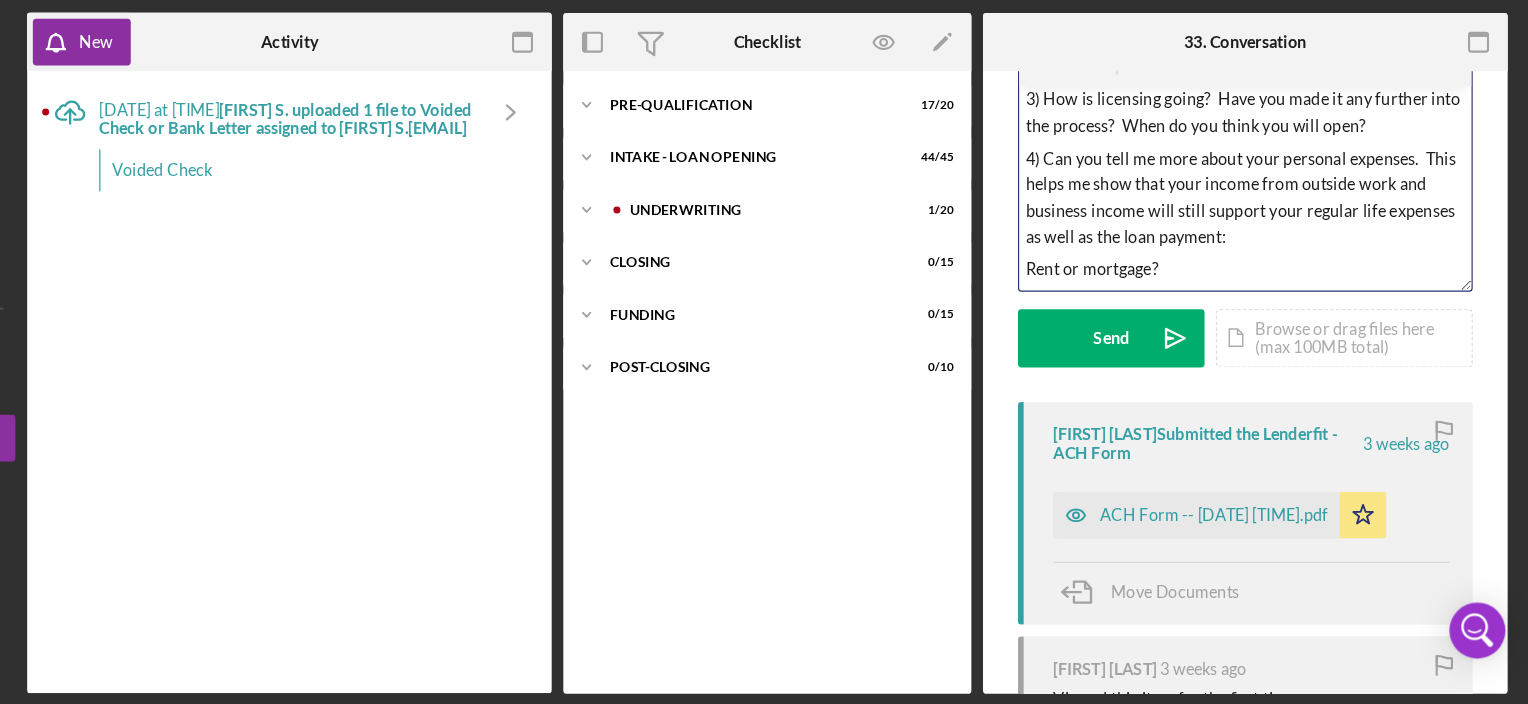 click on "Color teal Color pink Remove color Add row above Add row below Add column before Add column after Merge cells Split cells Remove column Remove row Remove table Hi [FIRST], I just wanted to reach out to you with an update on your underwriting and some questions. It is my job to tell your story and make the case for approving your loan. I am looking to take your loan to committee on Friday 8/8 this week, but I had a few questions: 1) How did you create your financial projections? Did you talk to other businesses in the area and/or work with any additional mentors? 2) I am curious if you will maintain outside income by keeping a job outside of the business? [NAME] tells me you have three outside jobs, what are they and what is the monthly income from each so I can include that in the write-up and note which job you plan to keep or quit once the center is open and operating? 3) How is licensing going? Have you made it any further into the process? When do you think you will open? Rent or mortgage?" at bounding box center [1285, 260] 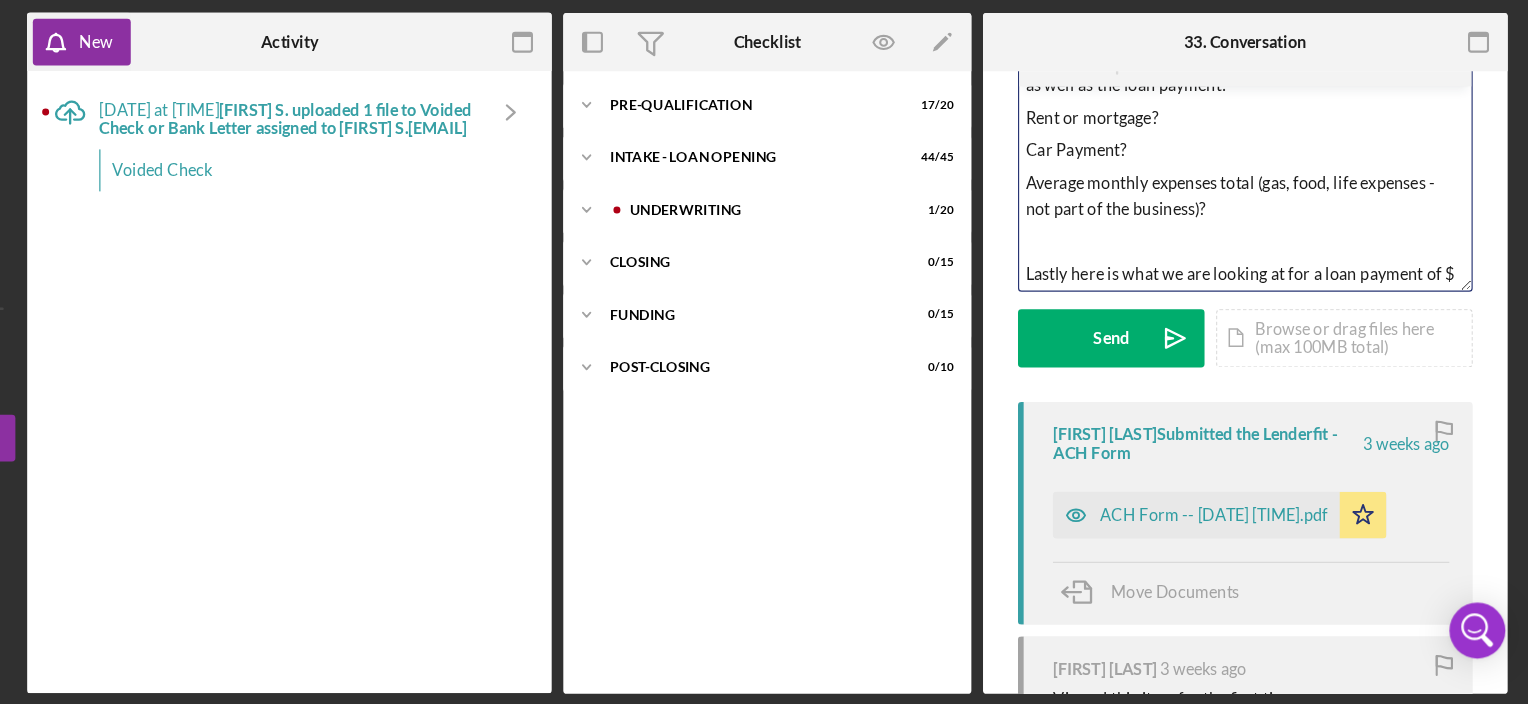 scroll, scrollTop: 549, scrollLeft: 0, axis: vertical 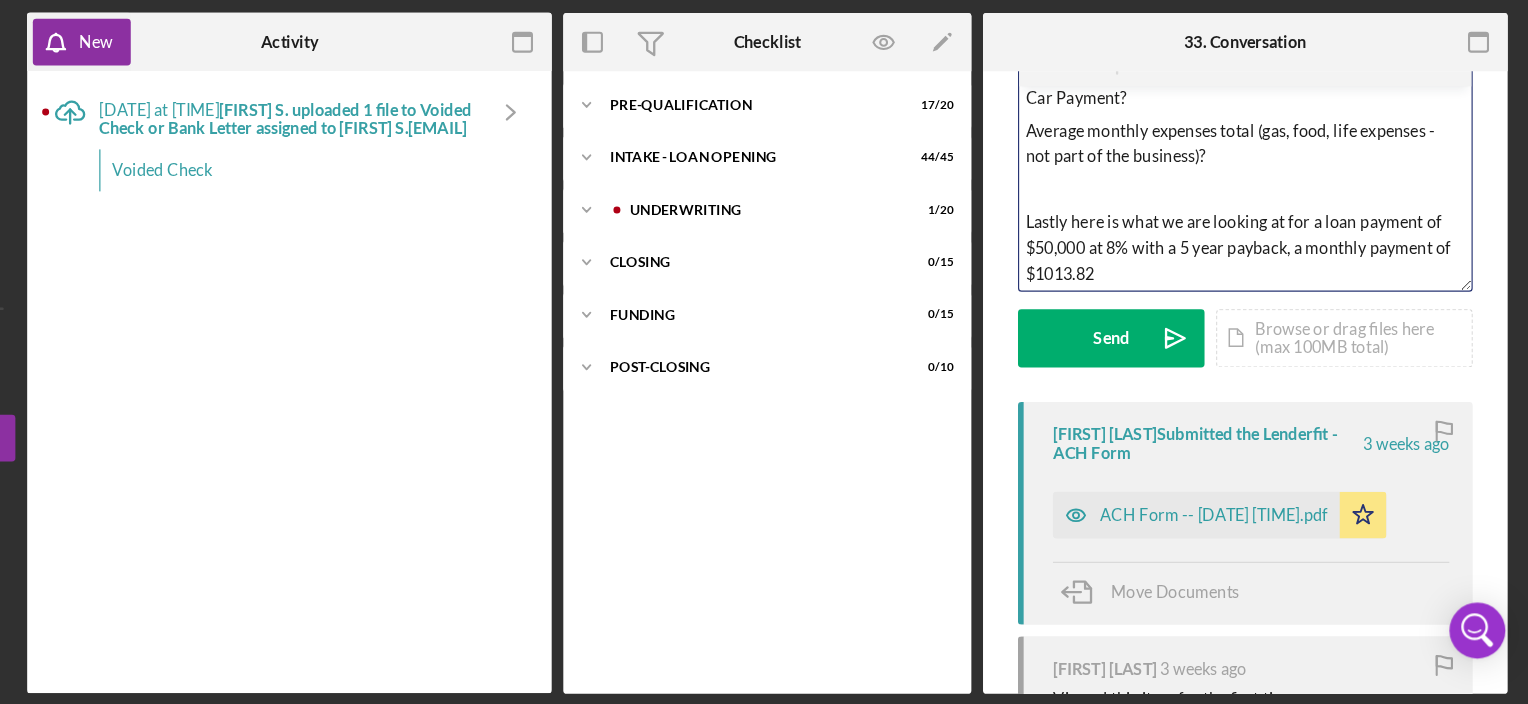 click on "Lastly here is what we are looking at for a loan payment of $50,000 at 8% with a 5 year payback, a monthly payment of $1013.82" at bounding box center (1285, 311) 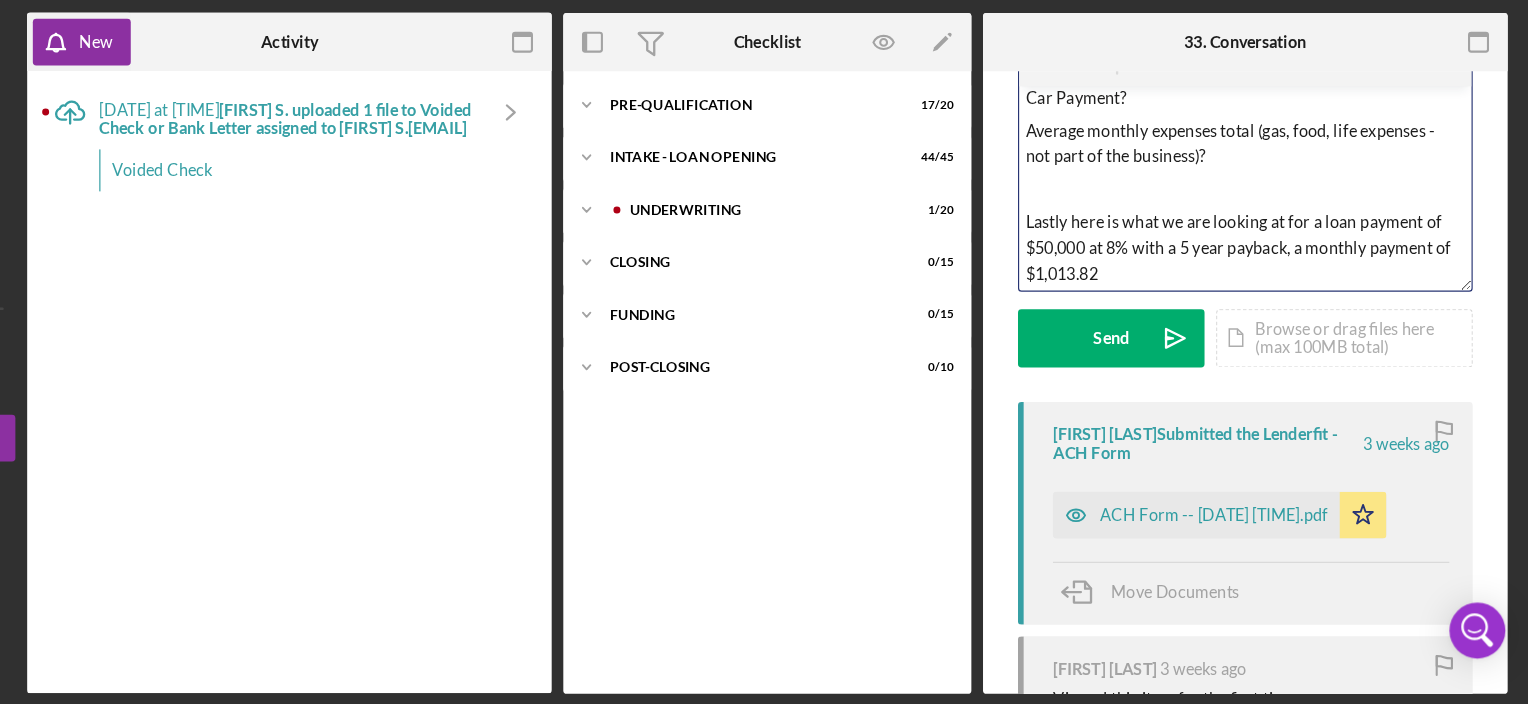 click on "Lastly here is what we are looking at for a loan payment of $50,000 at 8% with a 5 year payback, a monthly payment of $1,013.82" at bounding box center (1285, 311) 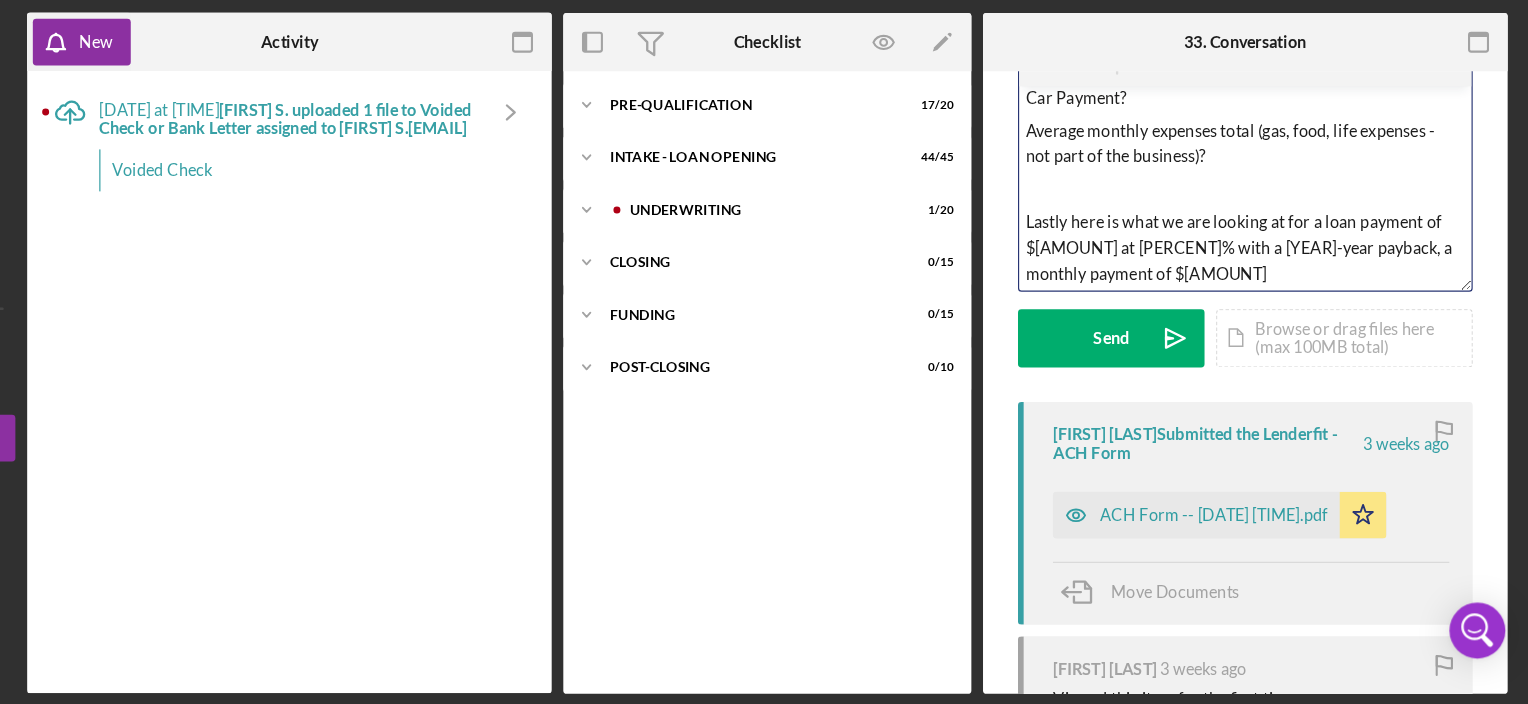 click on "Lastly here is what we are looking at for a loan payment of $[AMOUNT] at [PERCENT]% with a [YEAR]-year payback, a monthly payment of $[AMOUNT]" at bounding box center [1285, 311] 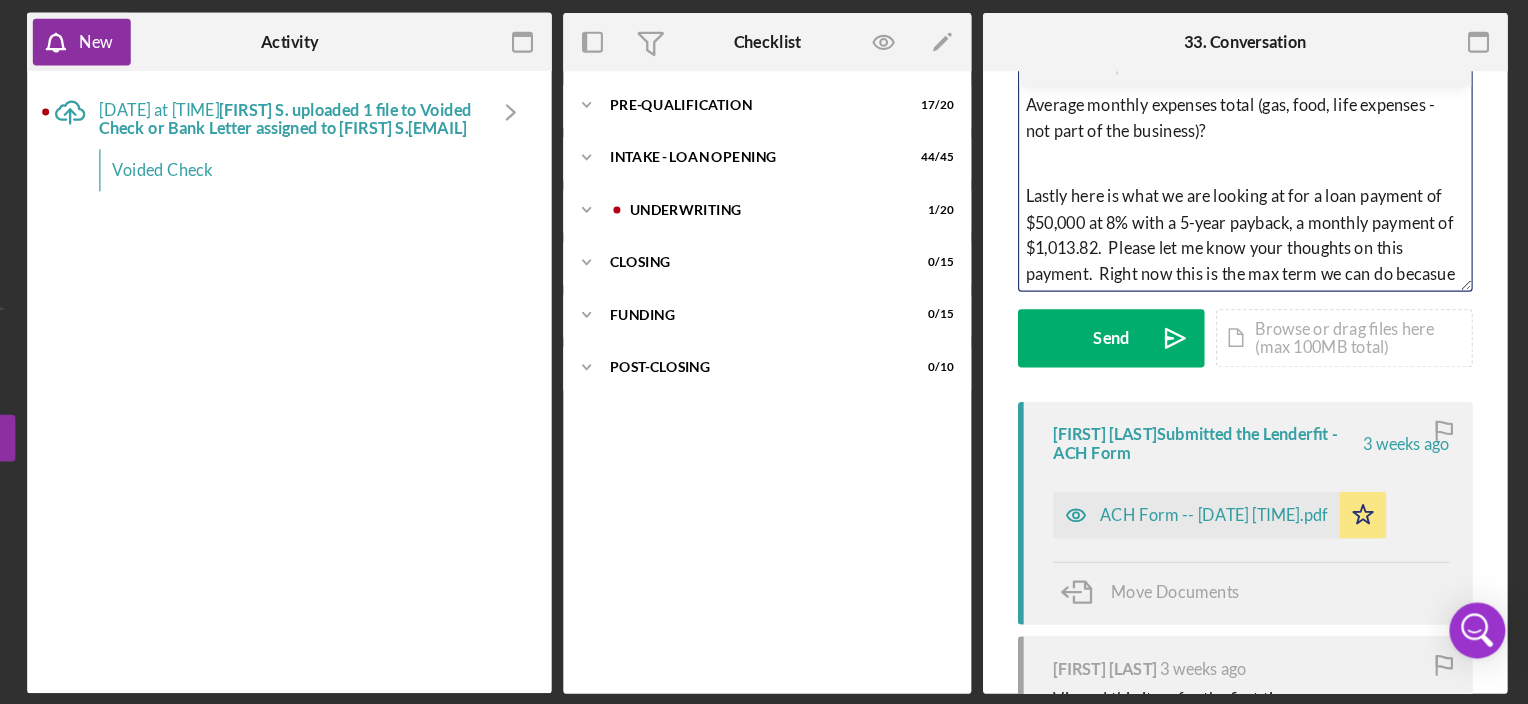 scroll, scrollTop: 616, scrollLeft: 0, axis: vertical 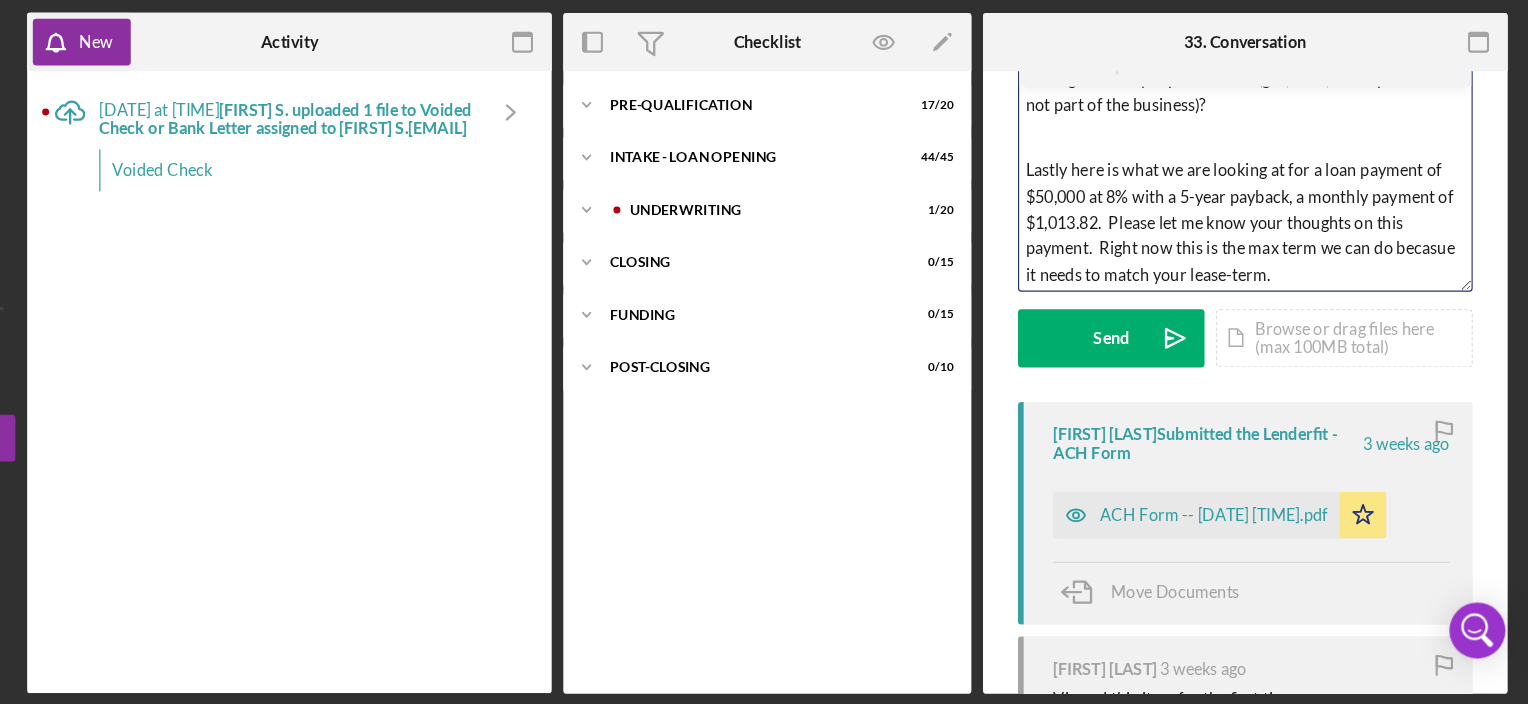 click on "Lastly here is what we are looking at for a loan payment of $50,000 at 8% with a 5-year payback, a monthly payment of $1,013.82.  Please let me know your thoughts on this payment.  Right now this is the max term we can do becasue it needs to match your lease-term." at bounding box center (1285, 290) 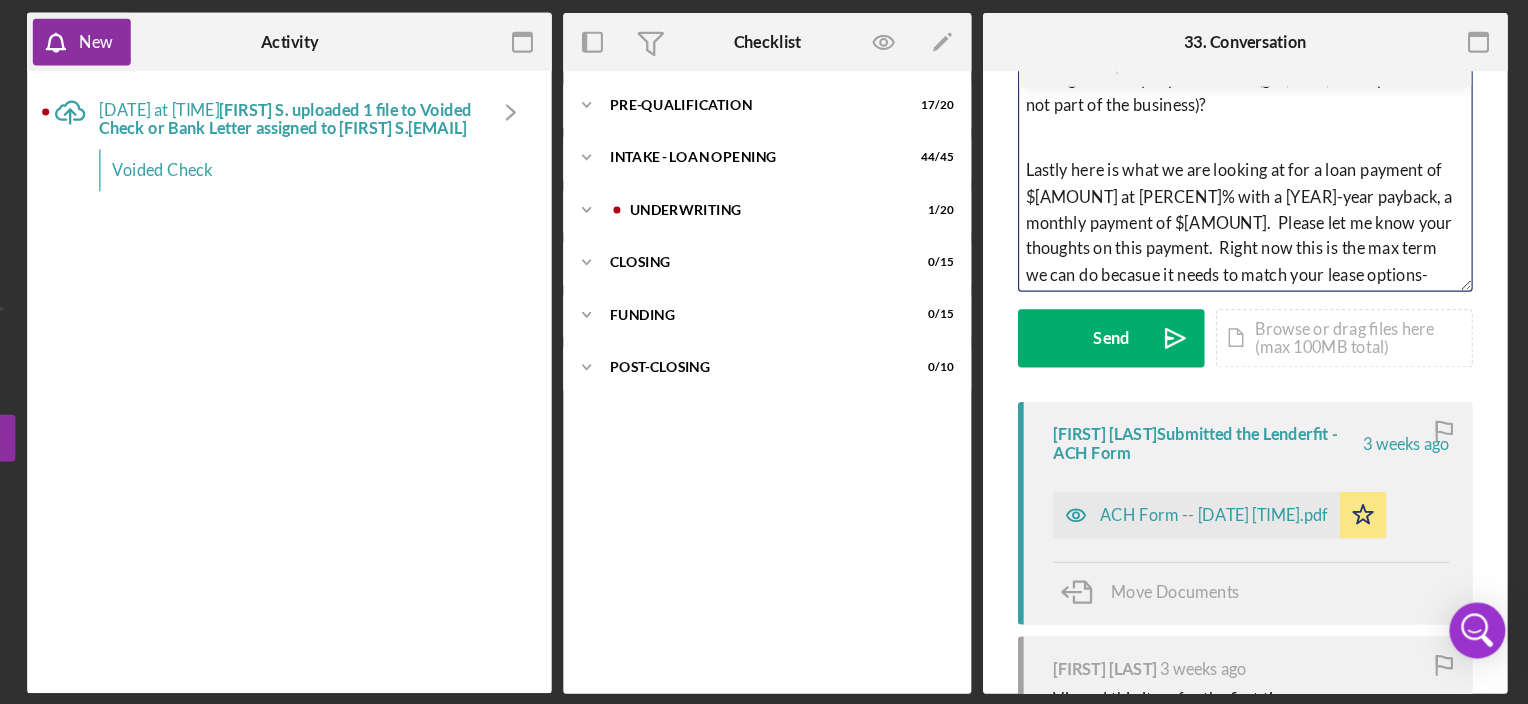 click on "Lastly here is what we are looking at for a loan payment of $[AMOUNT] at [PERCENT]% with a [YEAR]-year payback, a monthly payment of $[AMOUNT].  Please let me know your thoughts on this payment.  Right now this is the max term we can do becasue it needs to match your lease options-term." at bounding box center (1285, 301) 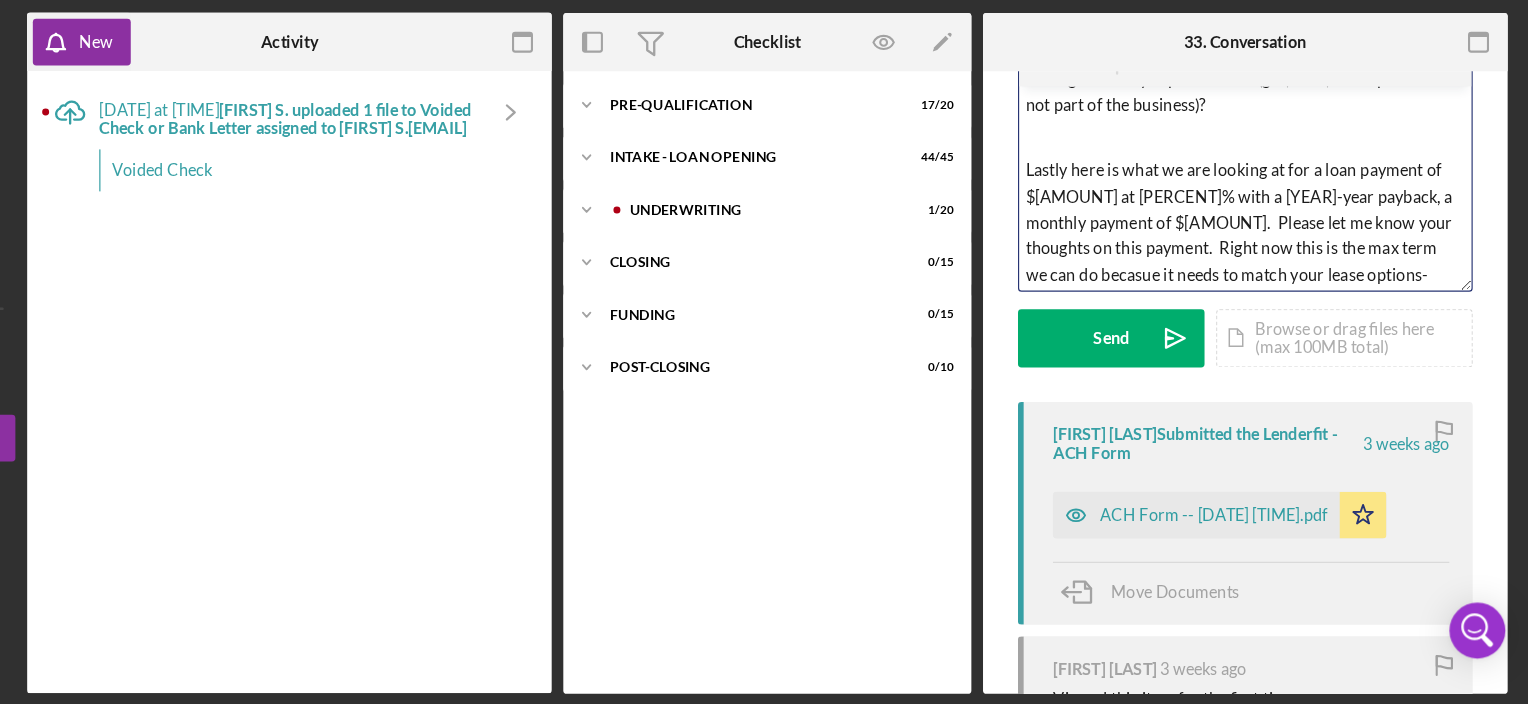 click on "Lastly here is what we are looking at for a loan payment of $[AMOUNT] at [PERCENT]% with a [YEAR]-year payback, a monthly payment of $[AMOUNT].  Please let me know your thoughts on this payment.  Right now this is the max term we can do becasue it needs to match your lease options-term." at bounding box center [1285, 301] 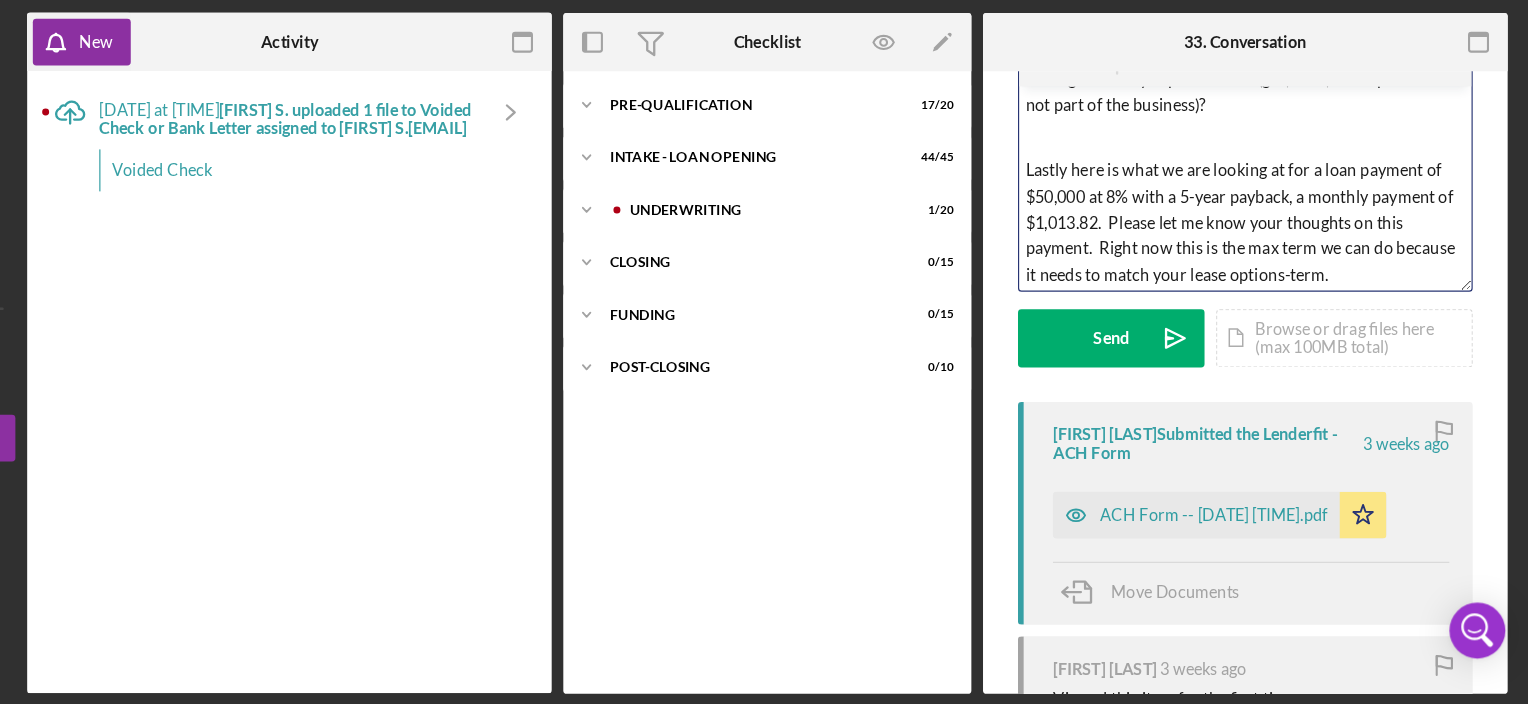 click on "Lastly here is what we are looking at for a loan payment of $50,000 at 8% with a 5-year payback, a monthly payment of $1,013.82.  Please let me know your thoughts on this payment.  Right now this is the max term we can do because it needs to match your lease options-term." at bounding box center (1285, 290) 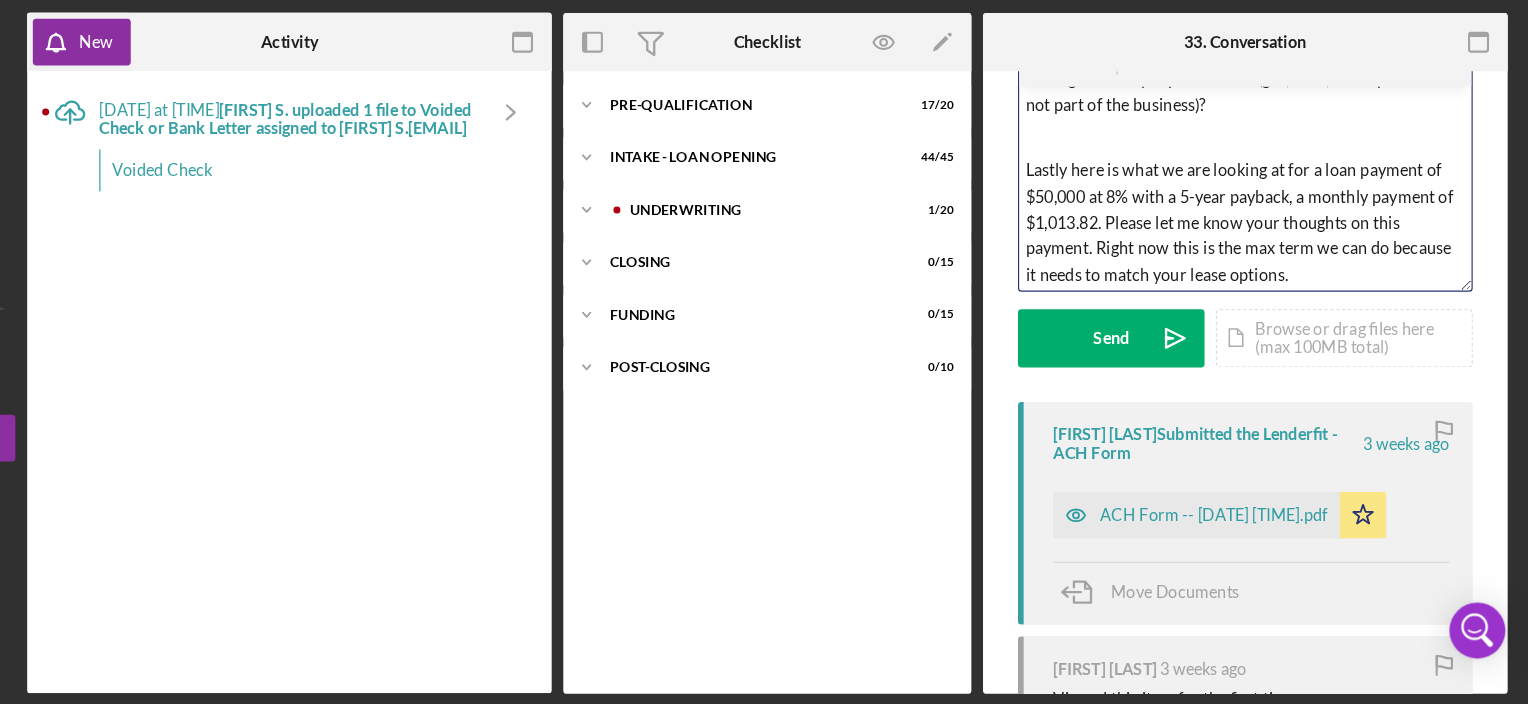 click on "Lastly here is what we are looking at for a loan payment of $50,000 at 8% with a 5-year payback, a monthly payment of $1,013.82. Please let me know your thoughts on this payment. Right now this is the max term we can do because it needs to match your lease options." at bounding box center [1285, 290] 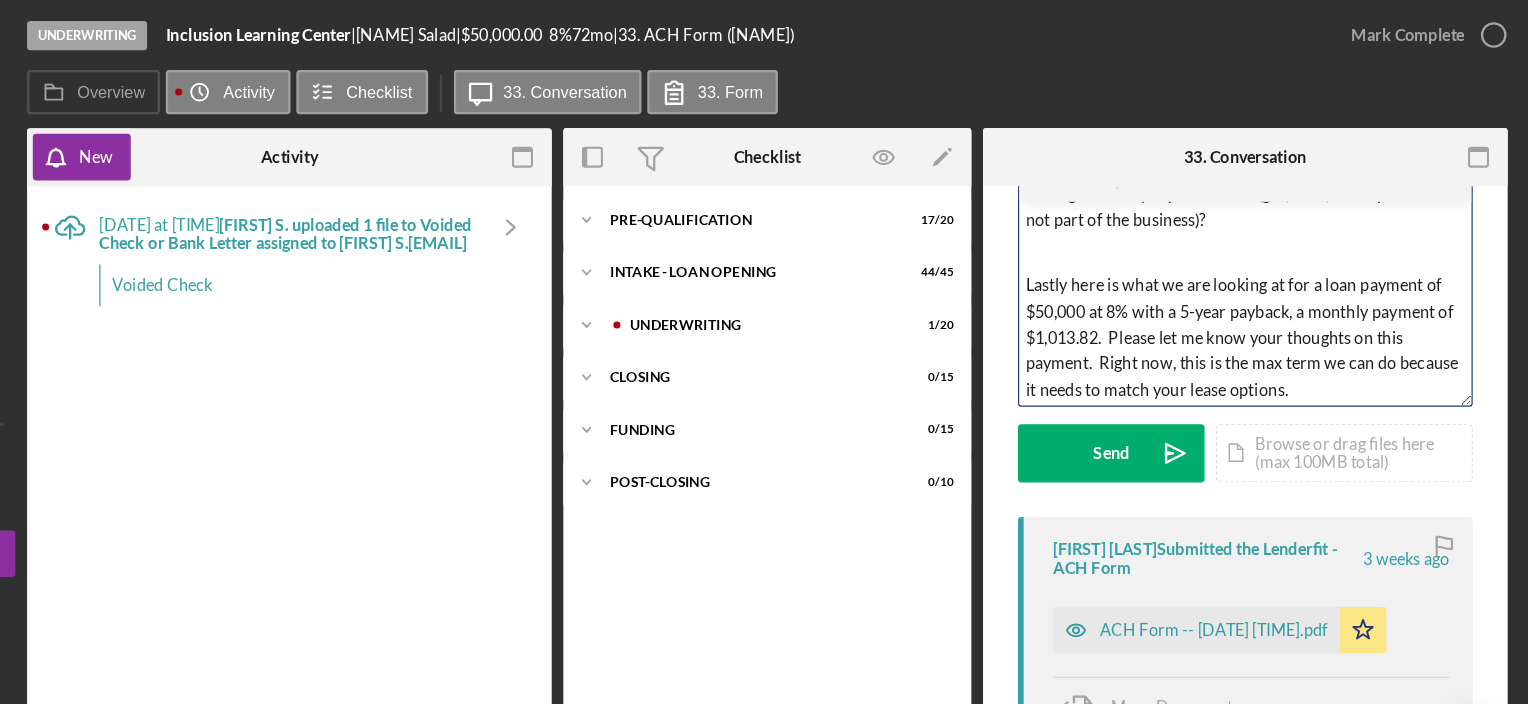 click on "Color teal Color pink Remove color Add row above Add row below Add column before Add column after Merge cells Split cells Remove column Remove row Remove table Hi [FIRST], I just wanted to reach out to you with an update on your underwriting and some questions. It is my job to tell your story and make the case for approving your loan. I am looking to take your loan to committee on Friday 8/8 this week, but I had a few questions: 1) How did you create your financial projections? Did you talk to other businesses in the area and/or work with any additional mentors? 2) I am curious if you will maintain outside income by keeping a job outside of the business? [NAME] tells me you have three outside jobs, what are they and what is the monthly income from each so I can include that in the write-up and note which job you plan to keep or quit once the center is open and operating? 3) How is licensing going? Have you made it any further into the process? When do you think you will open? Rent or mortgage?" at bounding box center (1285, 260) 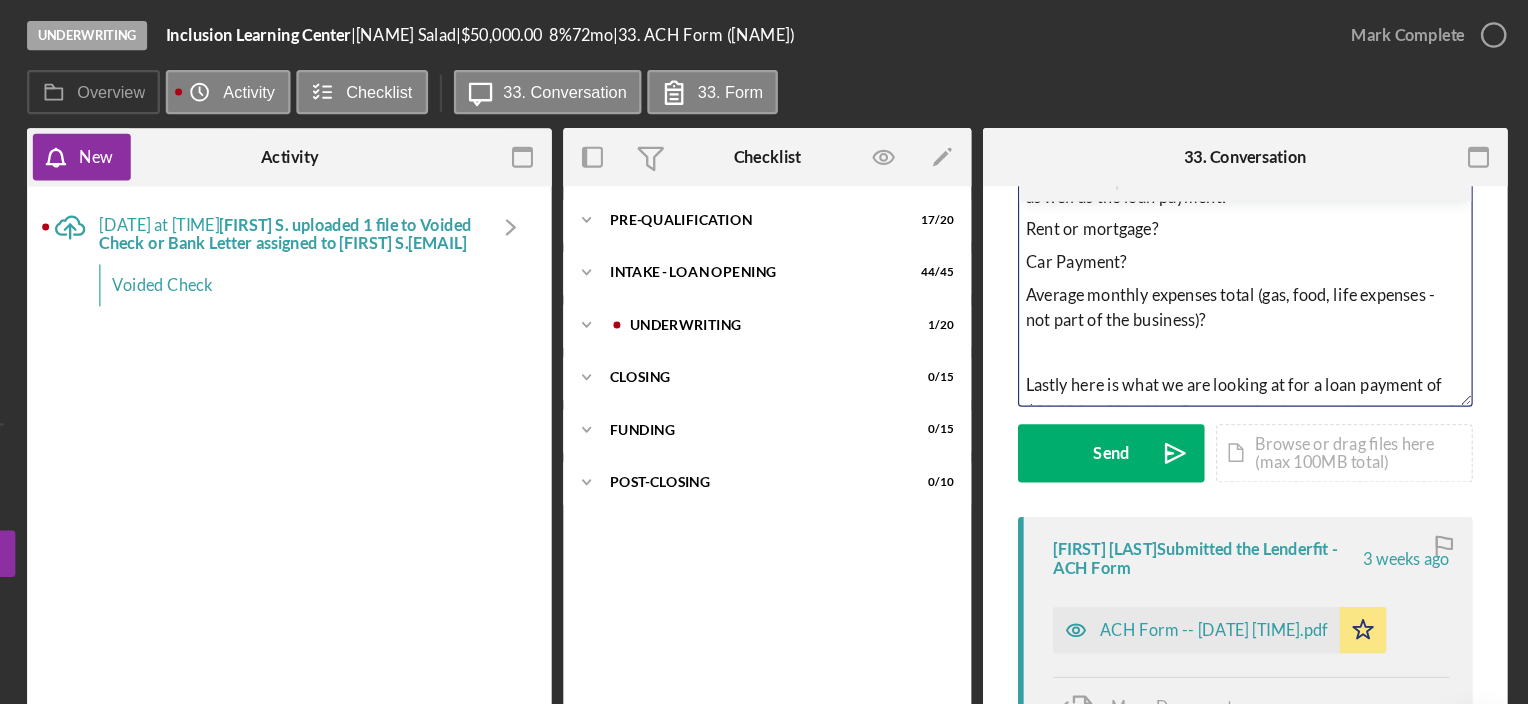 scroll, scrollTop: 617, scrollLeft: 0, axis: vertical 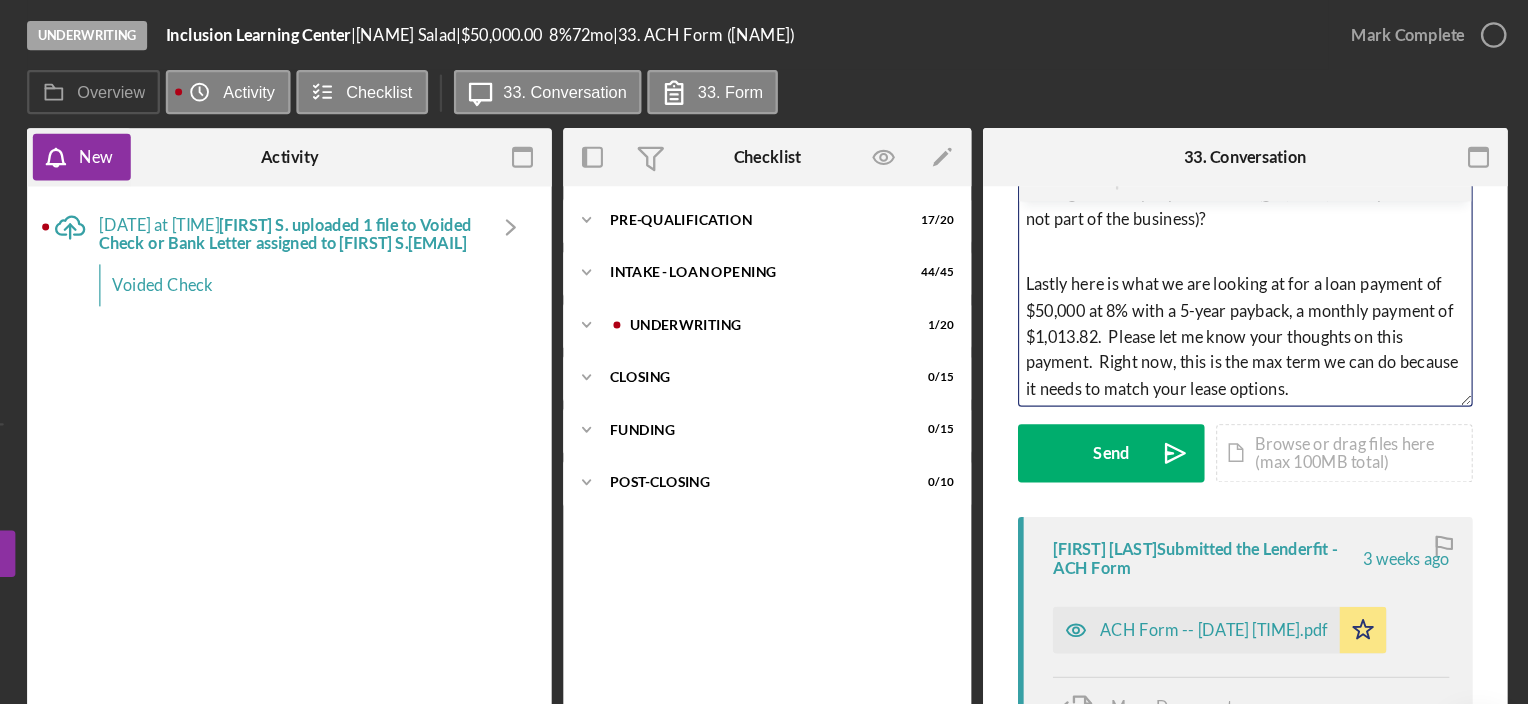 click on "Lastly here is what we are looking at for a loan payment of $50,000 at 8% with a 5-year payback, a monthly payment of $1,013.82.  Please let me know your thoughts on this payment.  Right now, this is the max term we can do because it needs to match your lease options." at bounding box center (1285, 289) 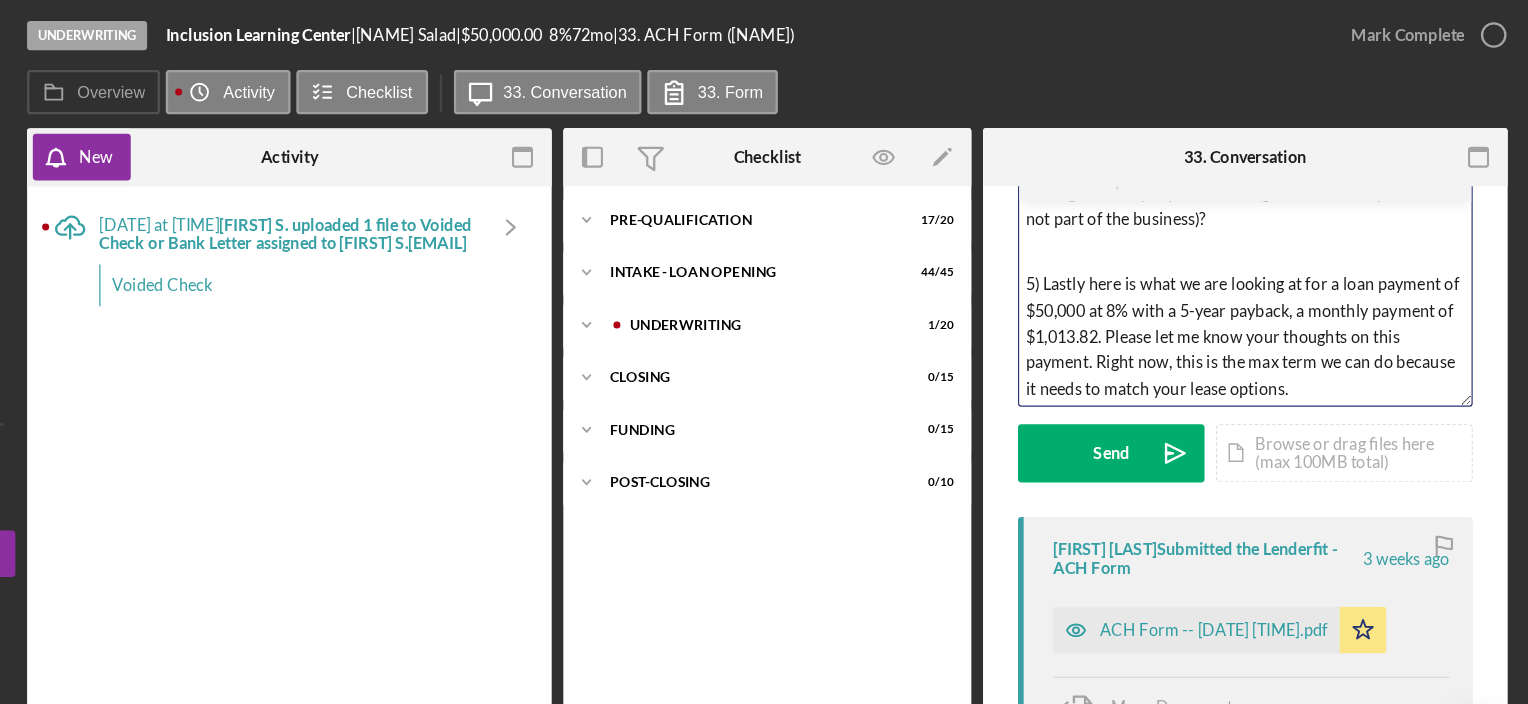 click on "5) Lastly here is what we are looking at for a loan payment of $50,000 at 8% with a 5-year payback, a monthly payment of $1,013.82. Please let me know your thoughts on this payment. Right now, this is the max term we can do because it needs to match your lease options." at bounding box center (1285, 289) 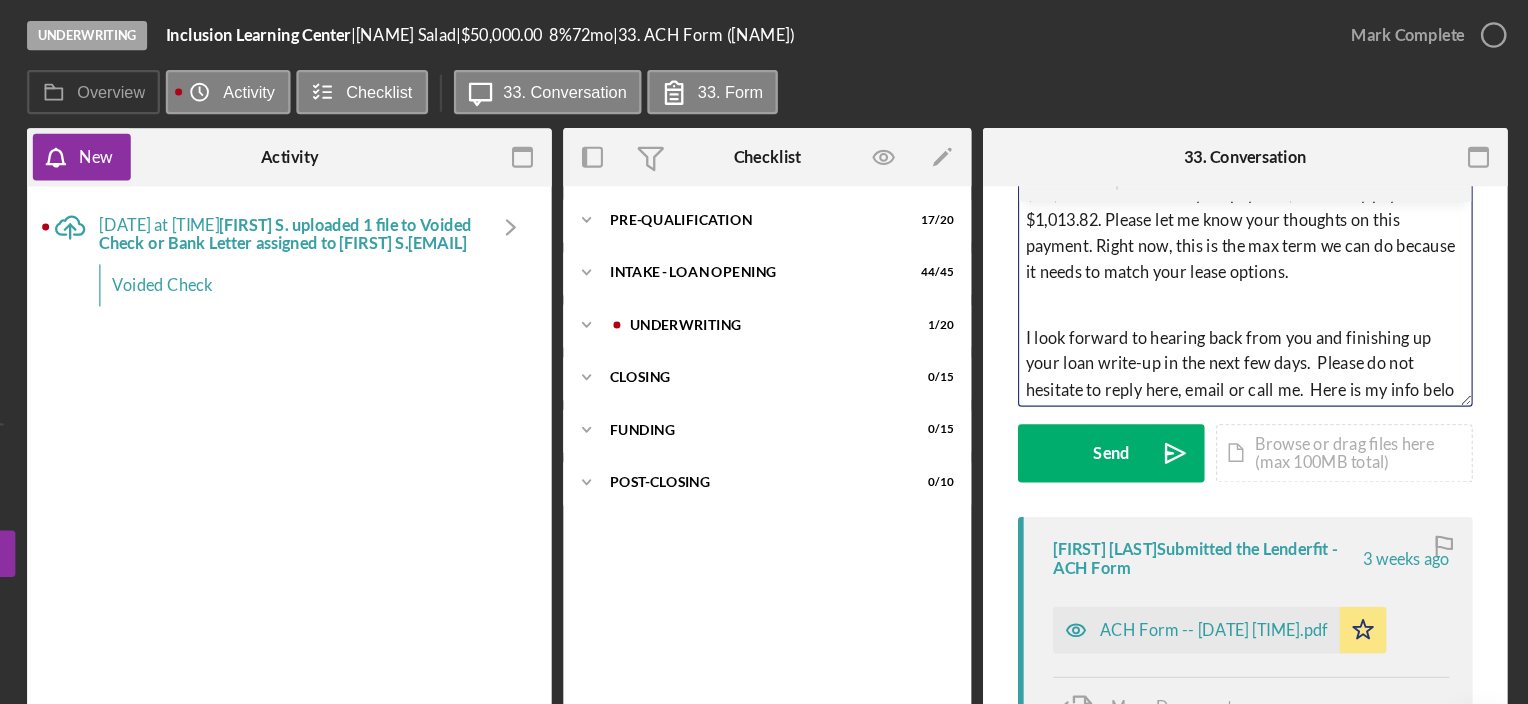 scroll, scrollTop: 740, scrollLeft: 0, axis: vertical 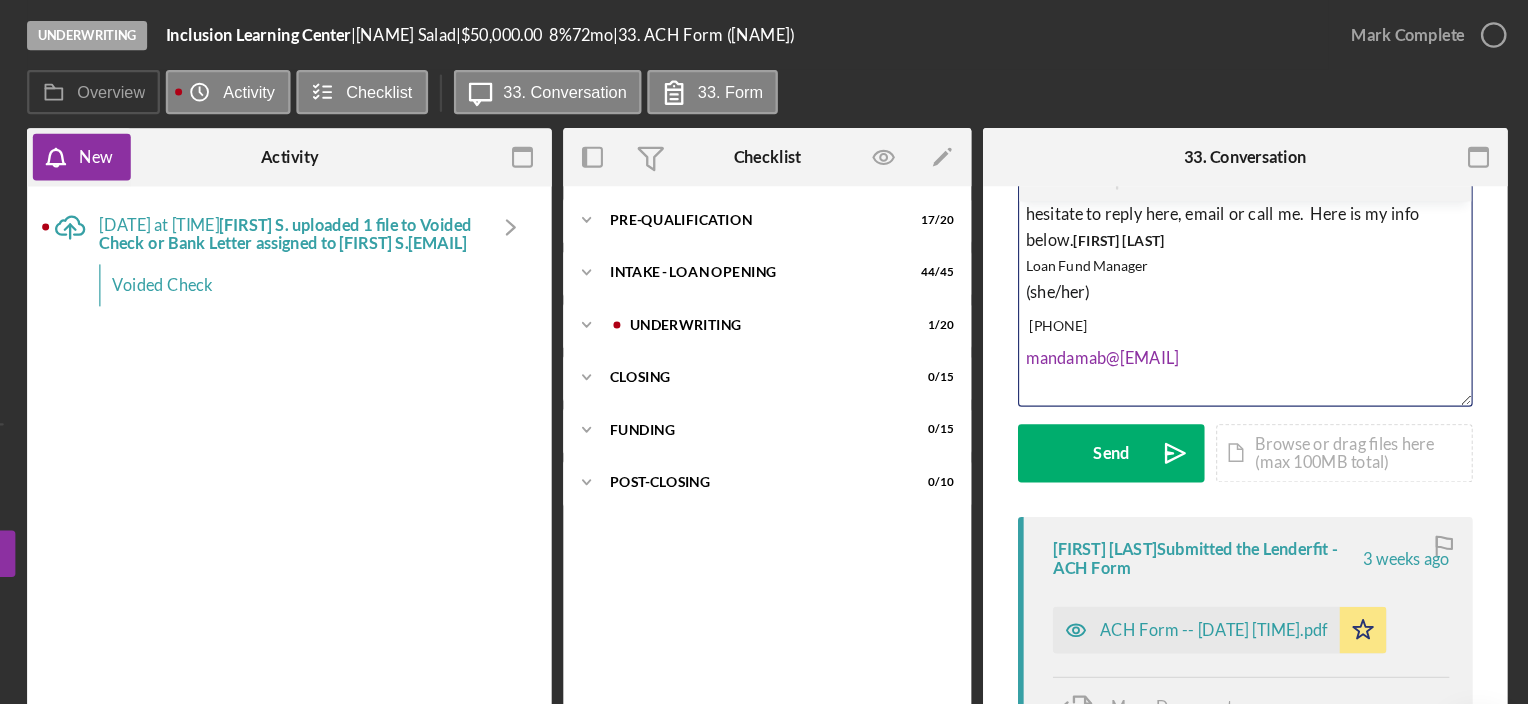 click on "[FIRST] [LAST]" at bounding box center [1177, 206] 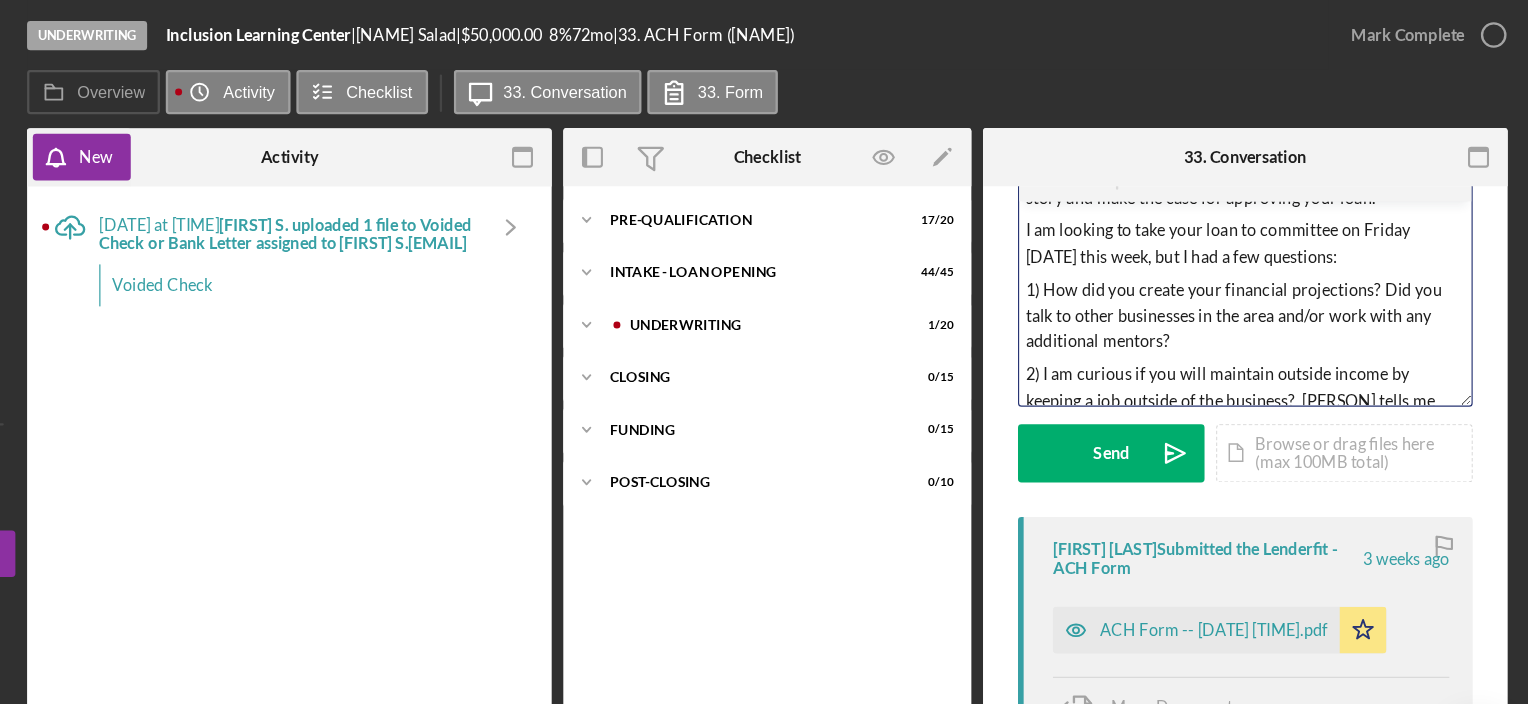 scroll, scrollTop: 0, scrollLeft: 0, axis: both 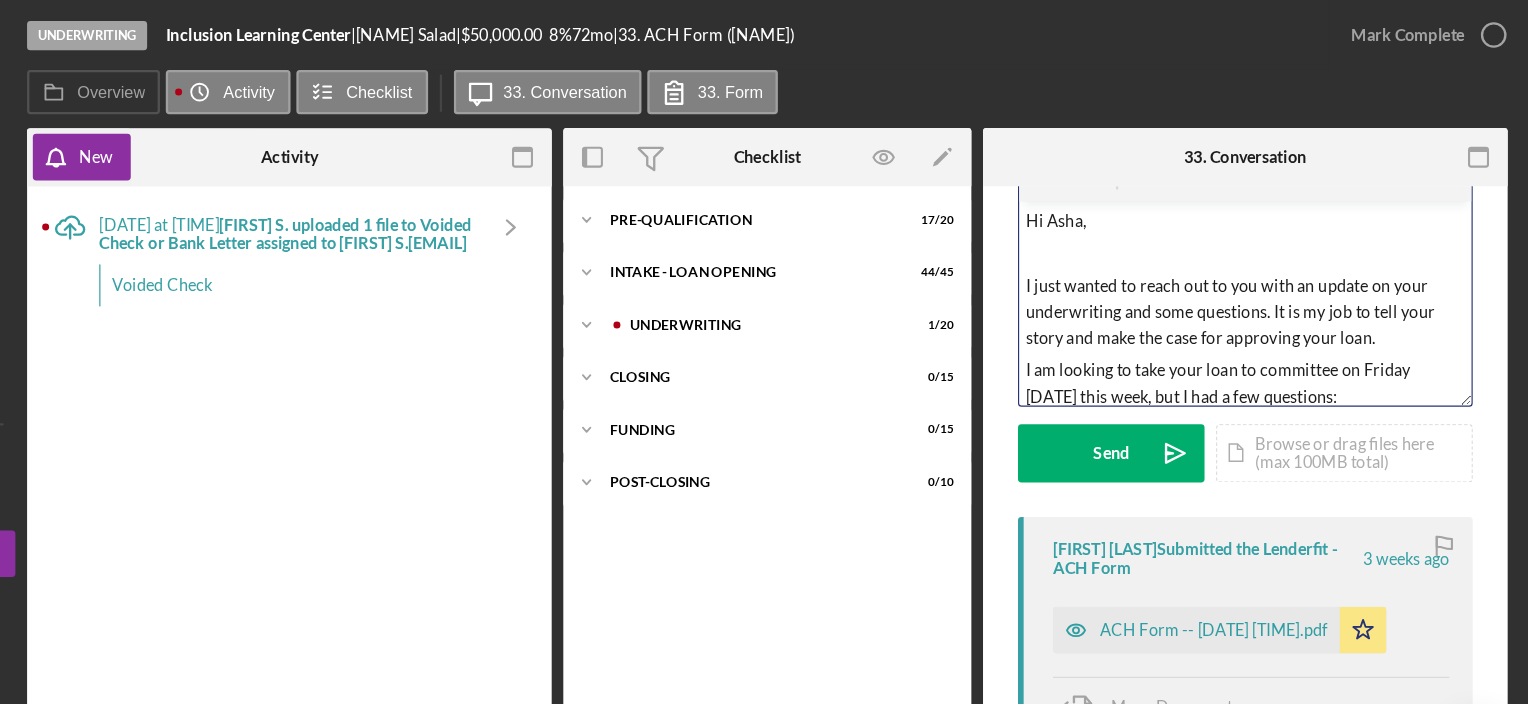 click at bounding box center (1285, 218) 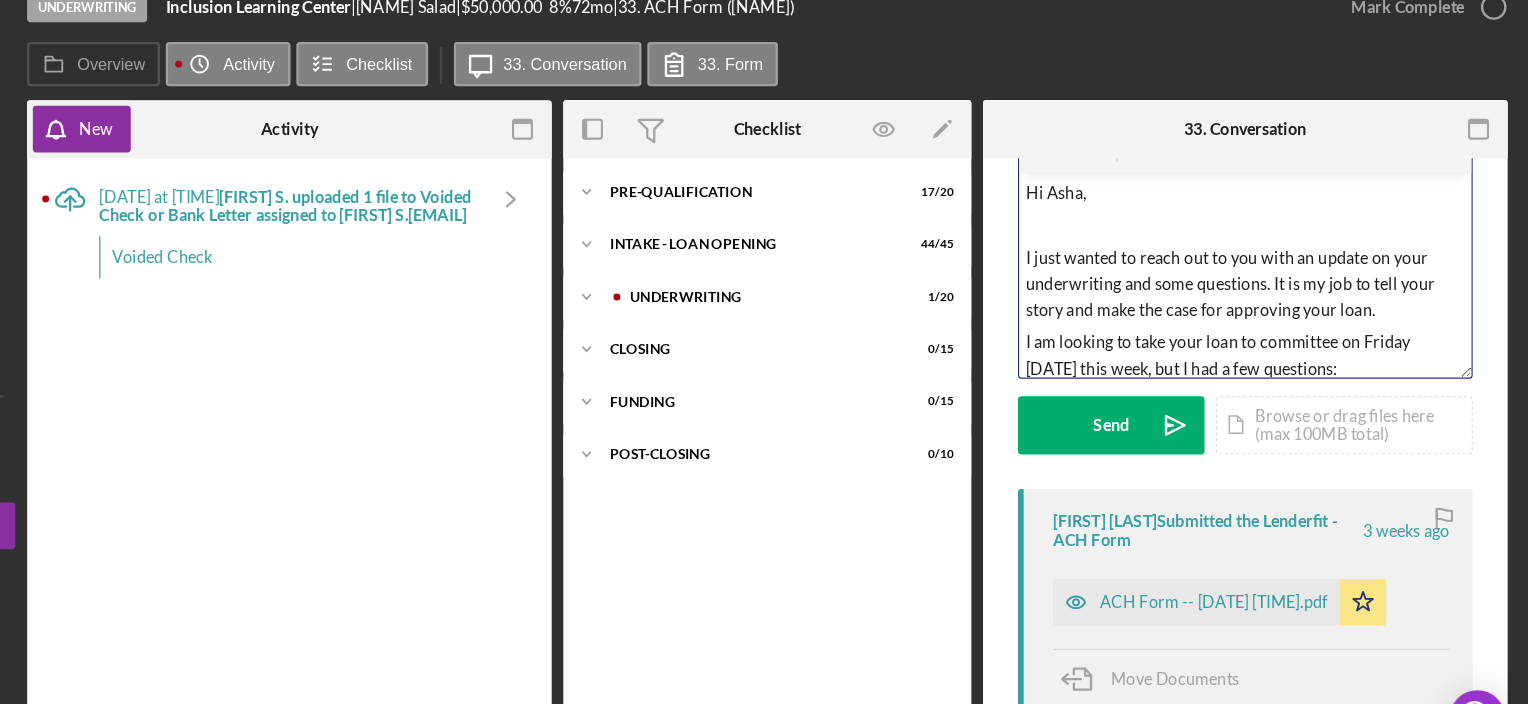 click on "I am looking to take your loan to committee on Friday [DATE] this week, but I had a few questions:" at bounding box center (1285, 329) 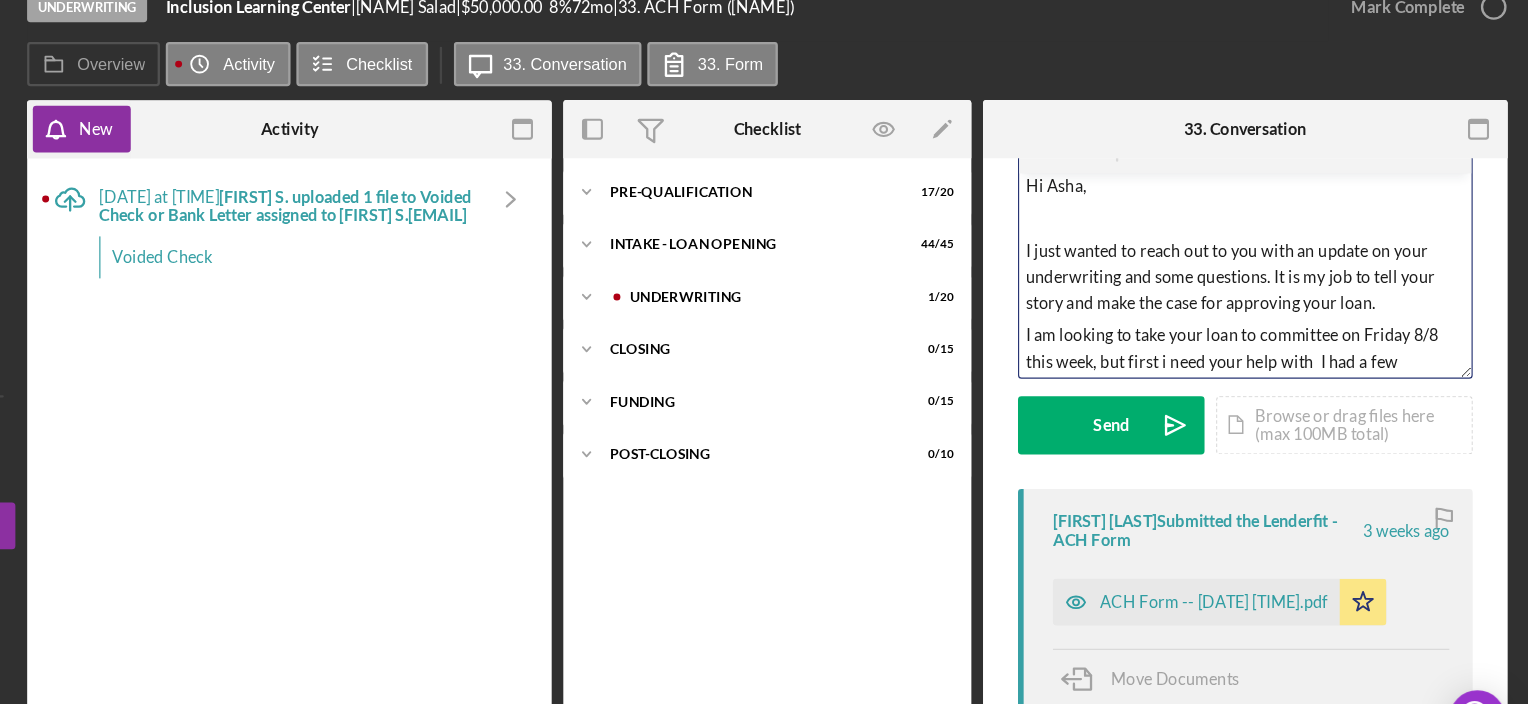 click on "I am looking to take your loan to committee on Friday 8/8 this week, but first i need your help with  I had a few questions:" at bounding box center [1285, 334] 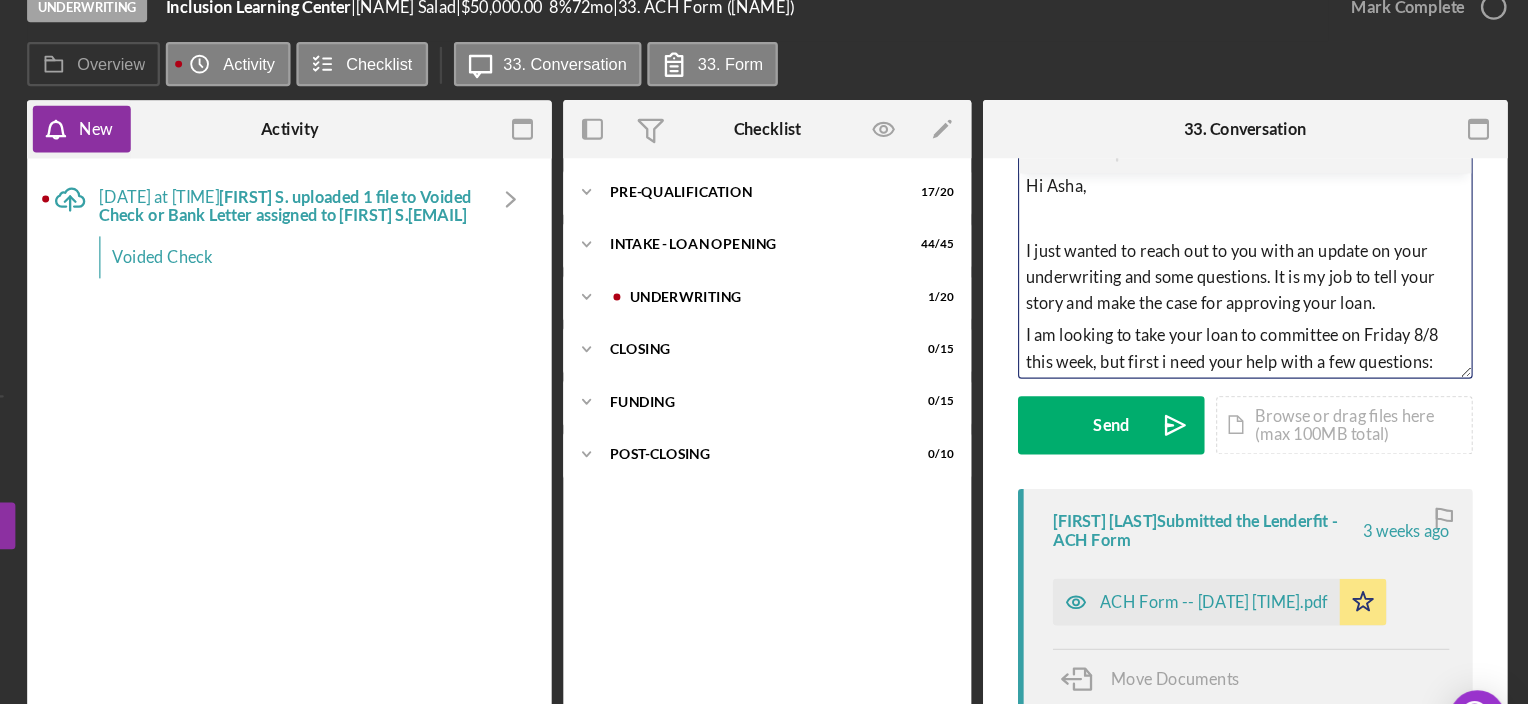 click on "I am looking to take your loan to committee on Friday 8/8 this week, but first i need your help with a few questions:" at bounding box center (1285, 323) 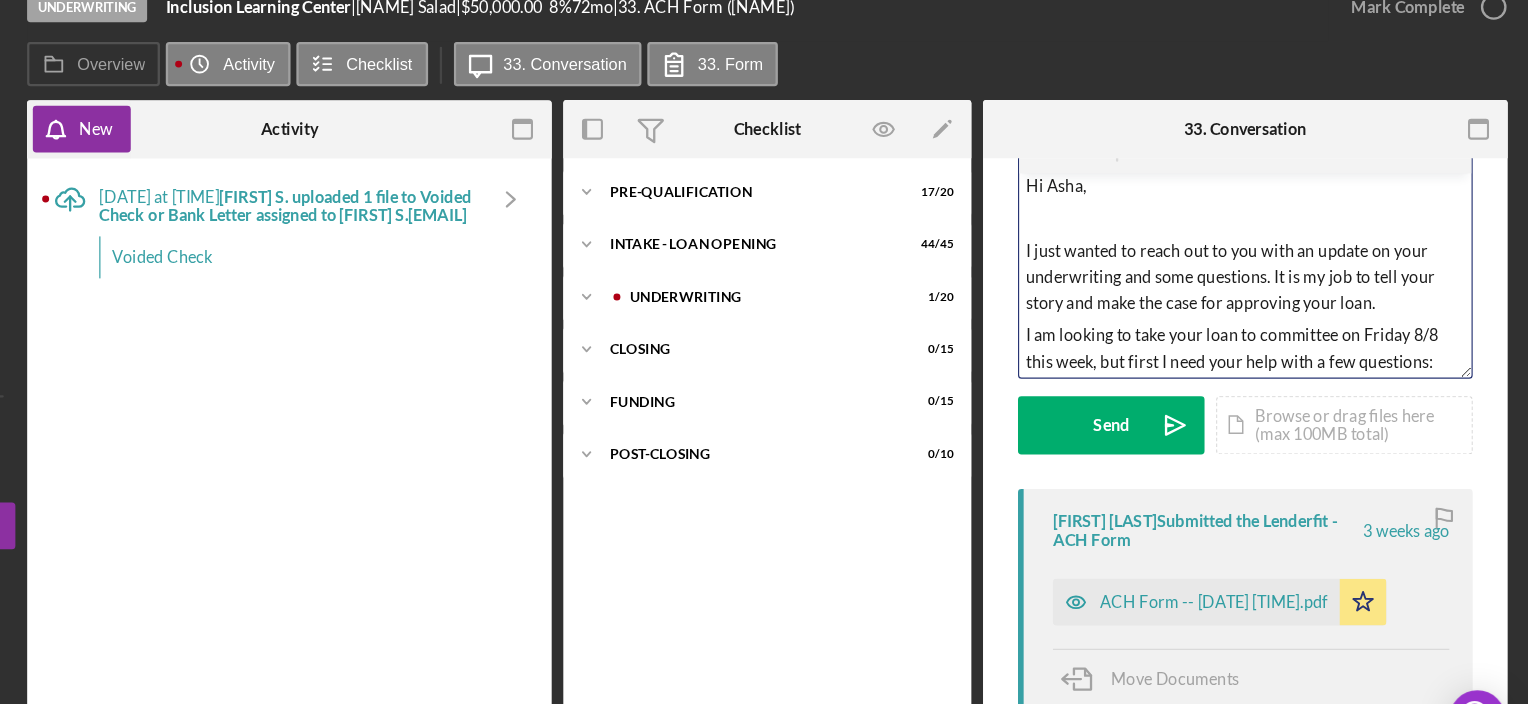 click on "I just wanted to reach out to you with an update on your underwriting and some questions. It is my job to tell your story and make the case for approving your loan." at bounding box center (1285, 262) 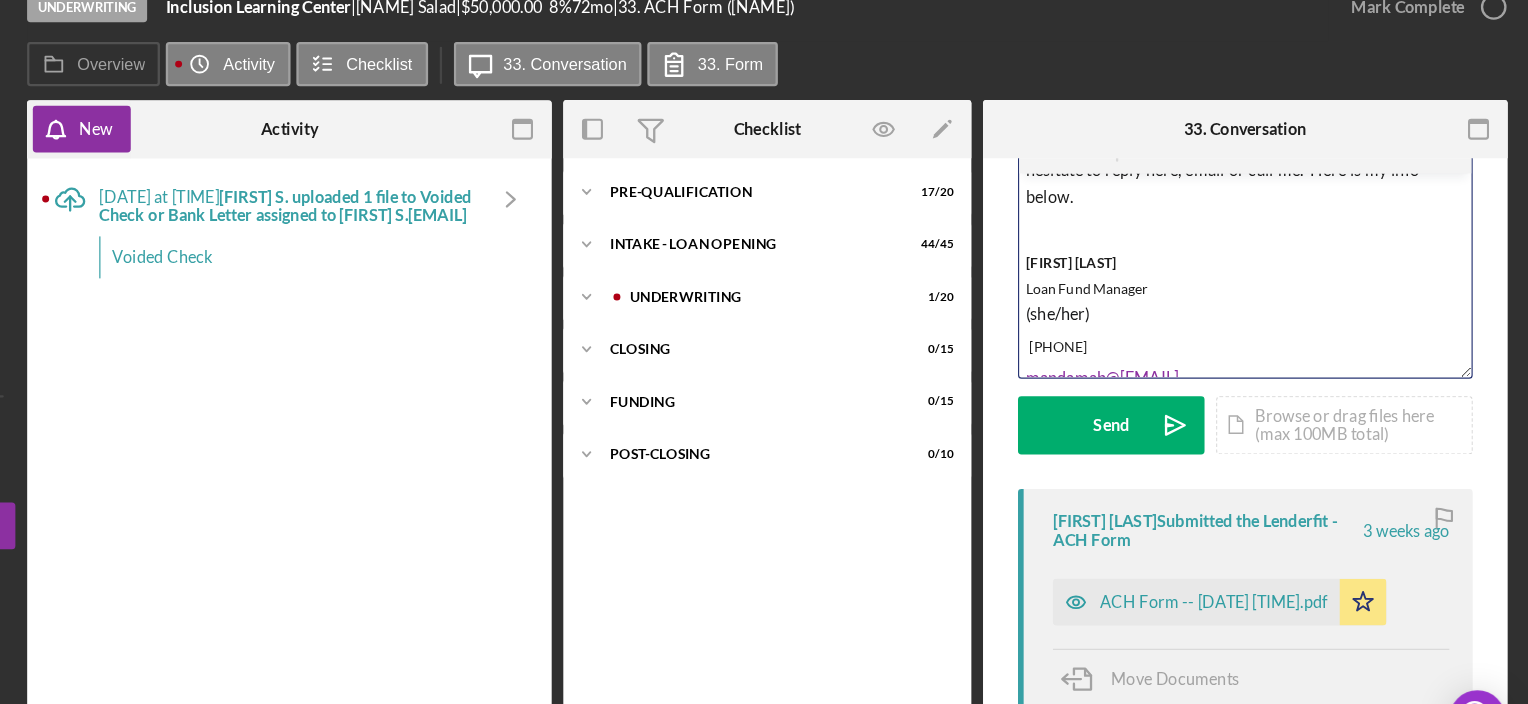scroll, scrollTop: 972, scrollLeft: 0, axis: vertical 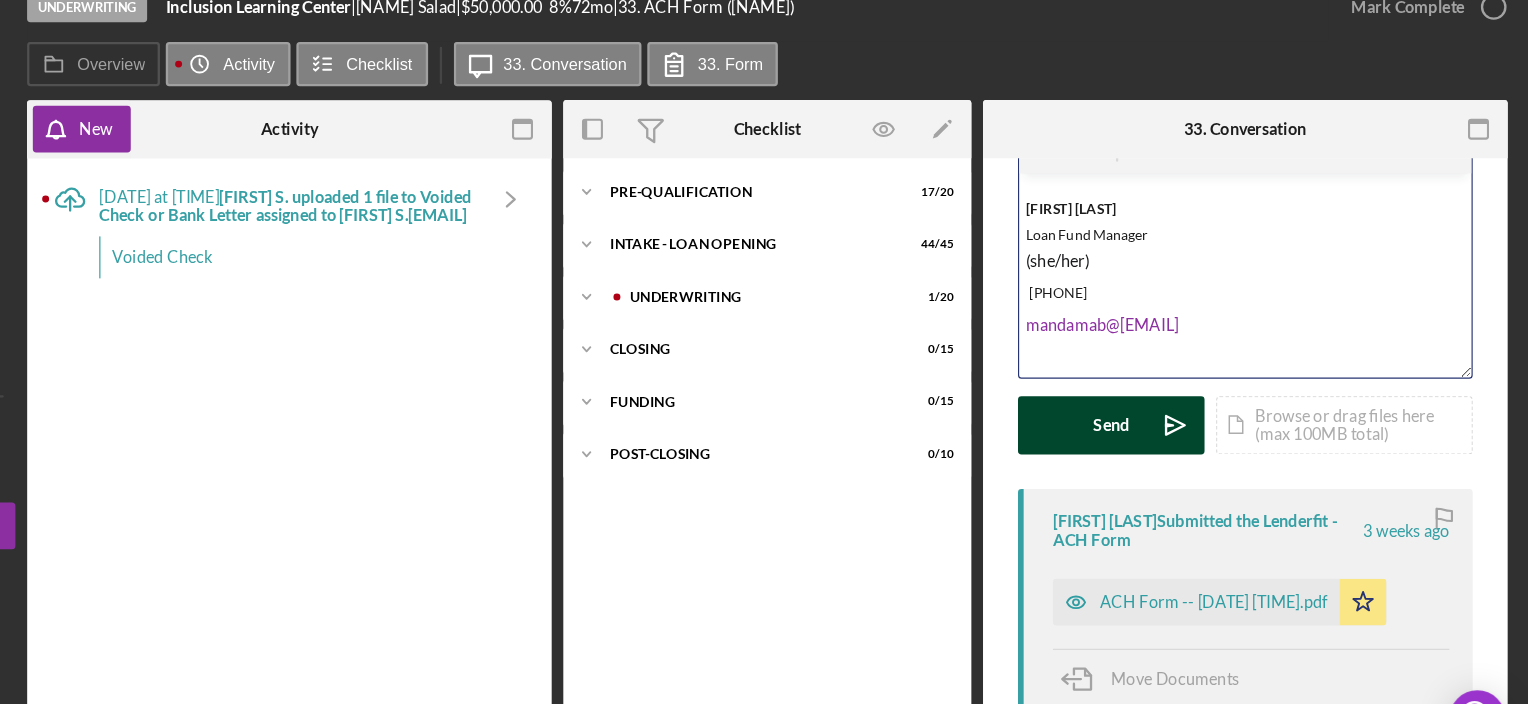 click on "Send" at bounding box center [1170, 389] 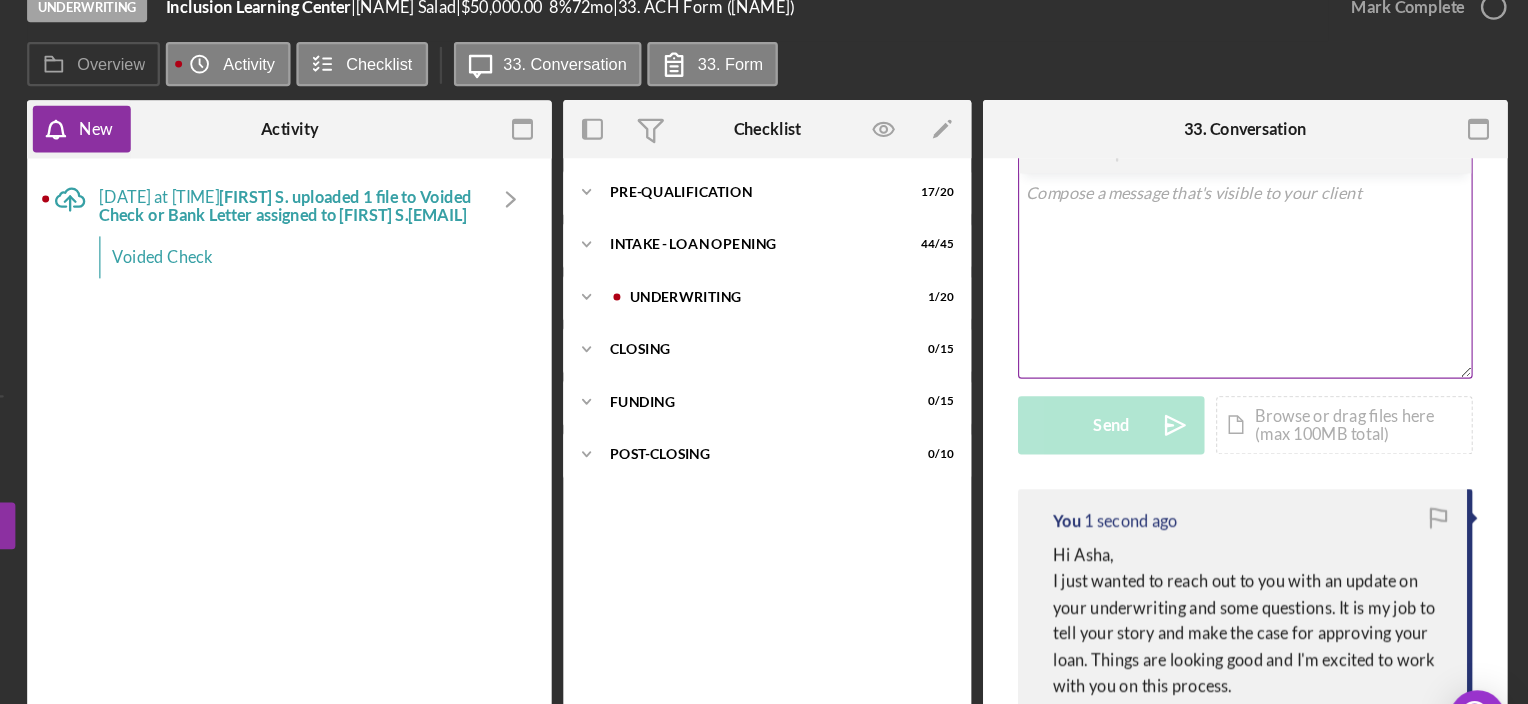 scroll, scrollTop: 0, scrollLeft: 0, axis: both 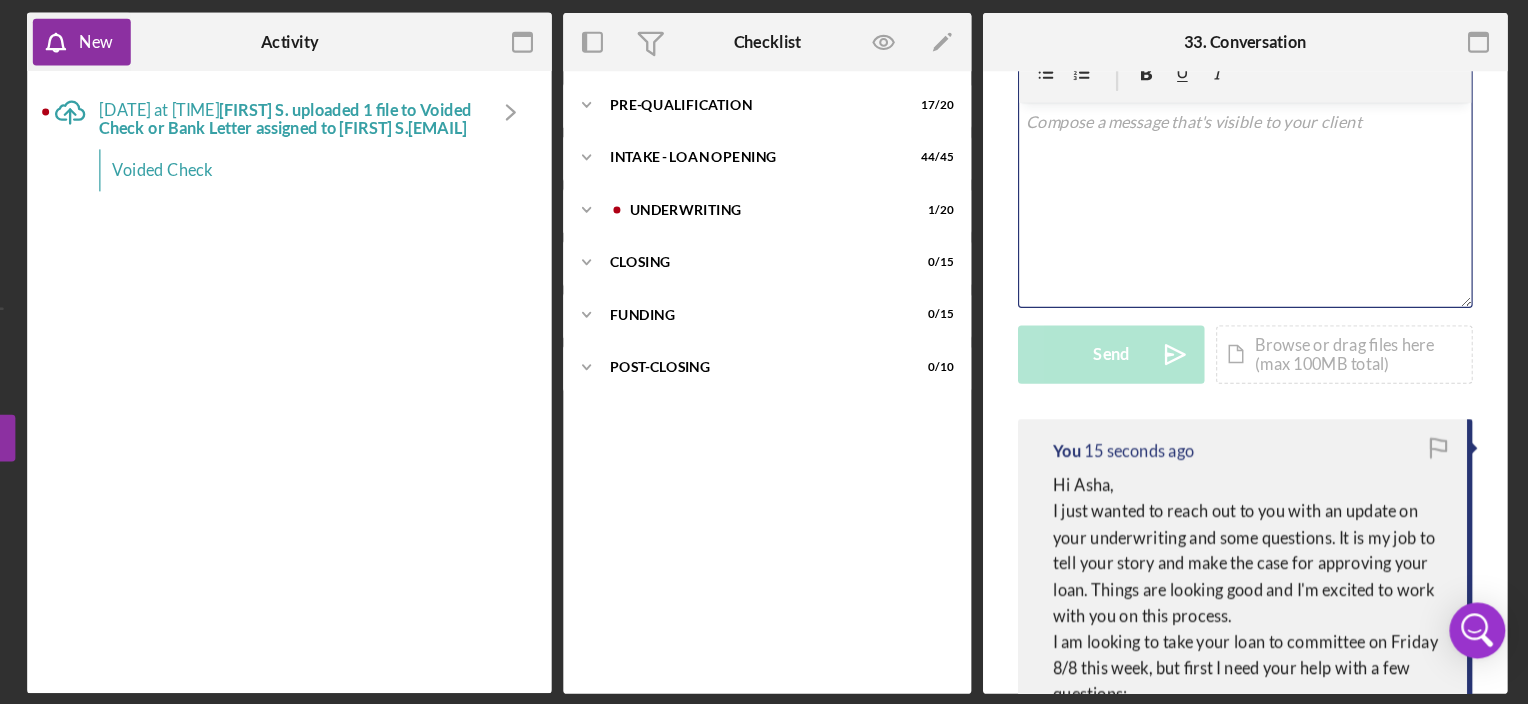 drag, startPoint x: 1352, startPoint y: 414, endPoint x: 1120, endPoint y: 501, distance: 247.77611 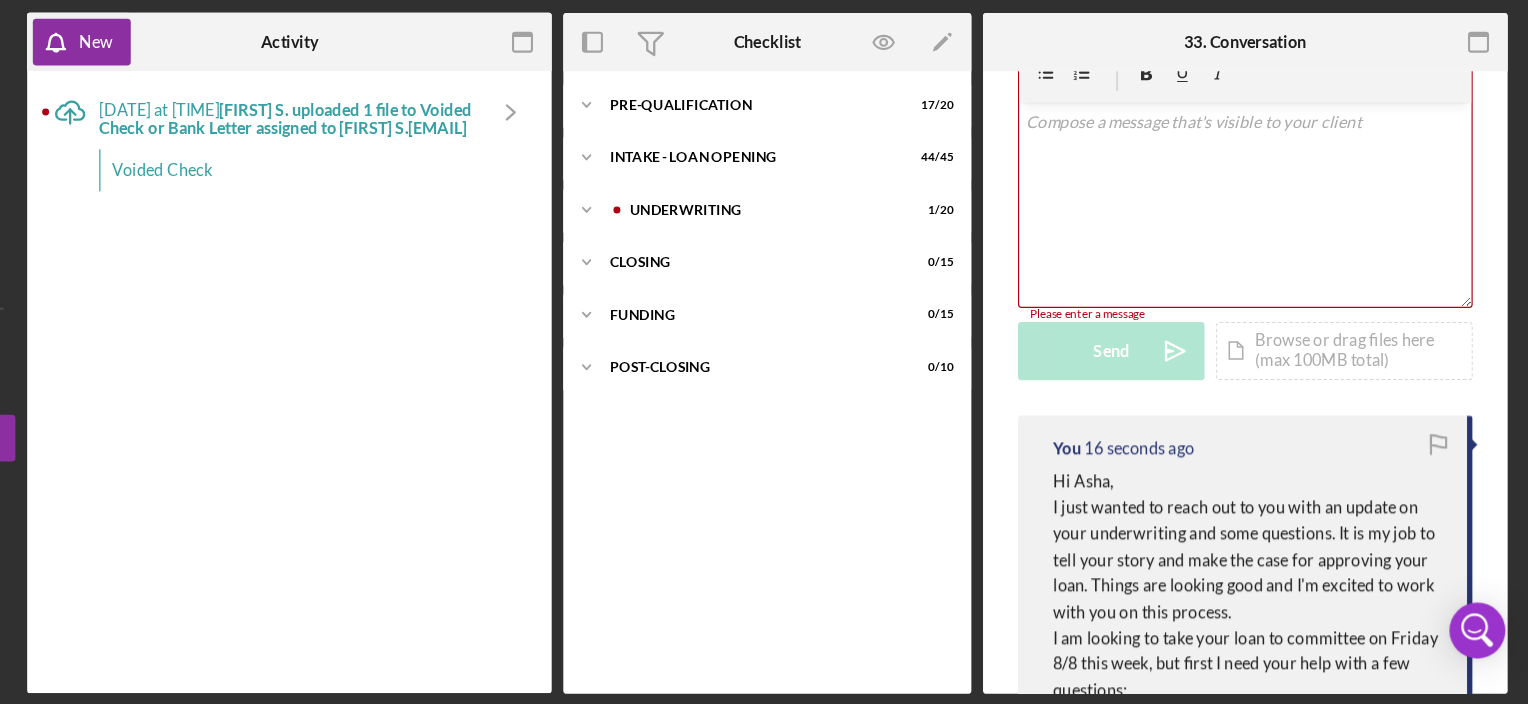 click on "Hi [FIRST] [LAST], I just wanted to reach out to you with an update on your underwriting and some questions. It is my job to tell your story and make the case for approving your loan. Things are looking good and I'm excited to work with you on this process. I am looking to take your loan to committee on Friday 8/8 this week, but first I need your help with a few questions: 1) How did you create your financial projections?  Did you talk to other businesses in the area and/or work with any additional mentors?  2) I am curious if you will maintain outside income by keeping a job outside of the business?  Haley tells me you have three outside jobs, what are they and what is the monthly income from each so I can include that in the write-up and note which job you plan to keep or quit once the center is open and operating?  3) How is licensing going?  Have you made it any further into the process?  When do you think you will open?  Rent or mortgage? Car Payment?  [FIRST] [LAST] Loan Fund Manager (she/her)   [PHONE]" at bounding box center (1287, 1005) 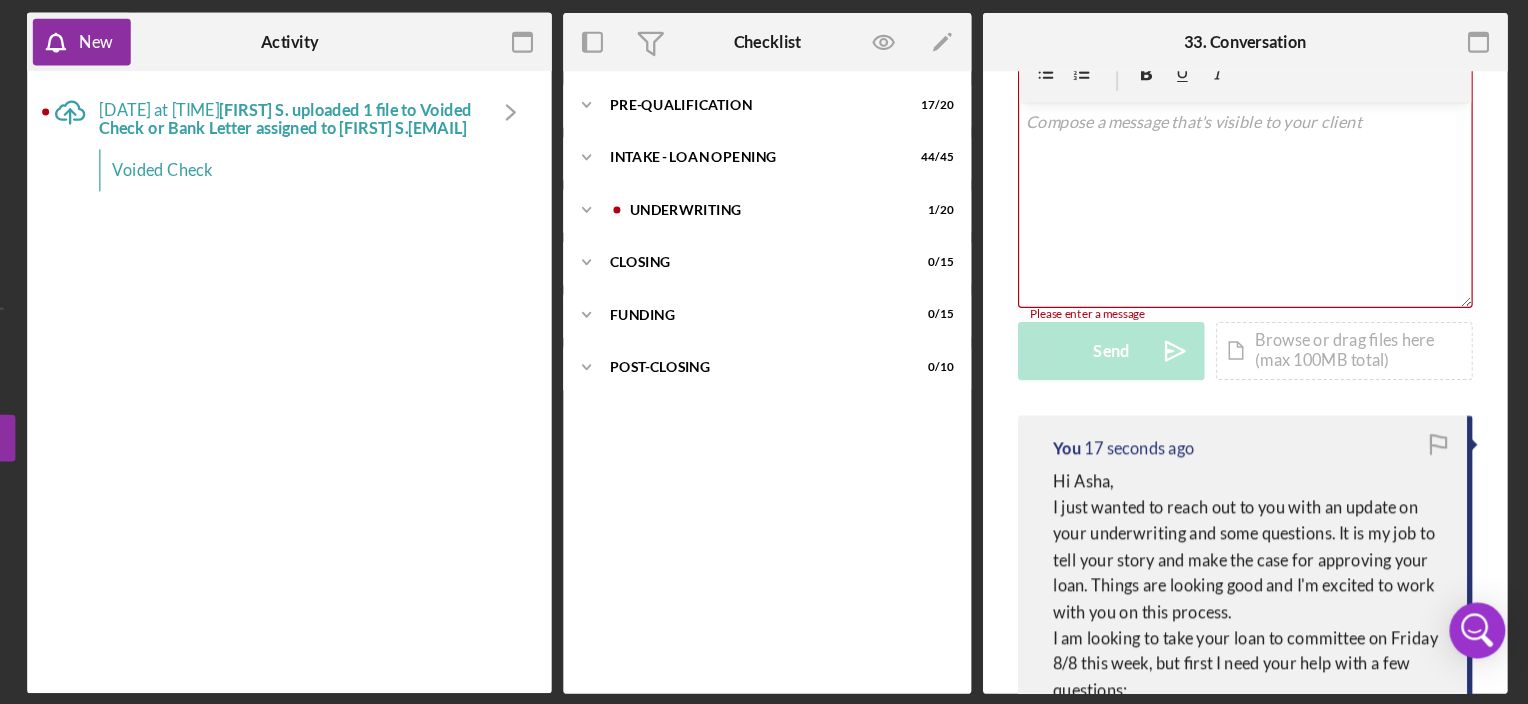 click on "Hi Asha," at bounding box center (1287, 512) 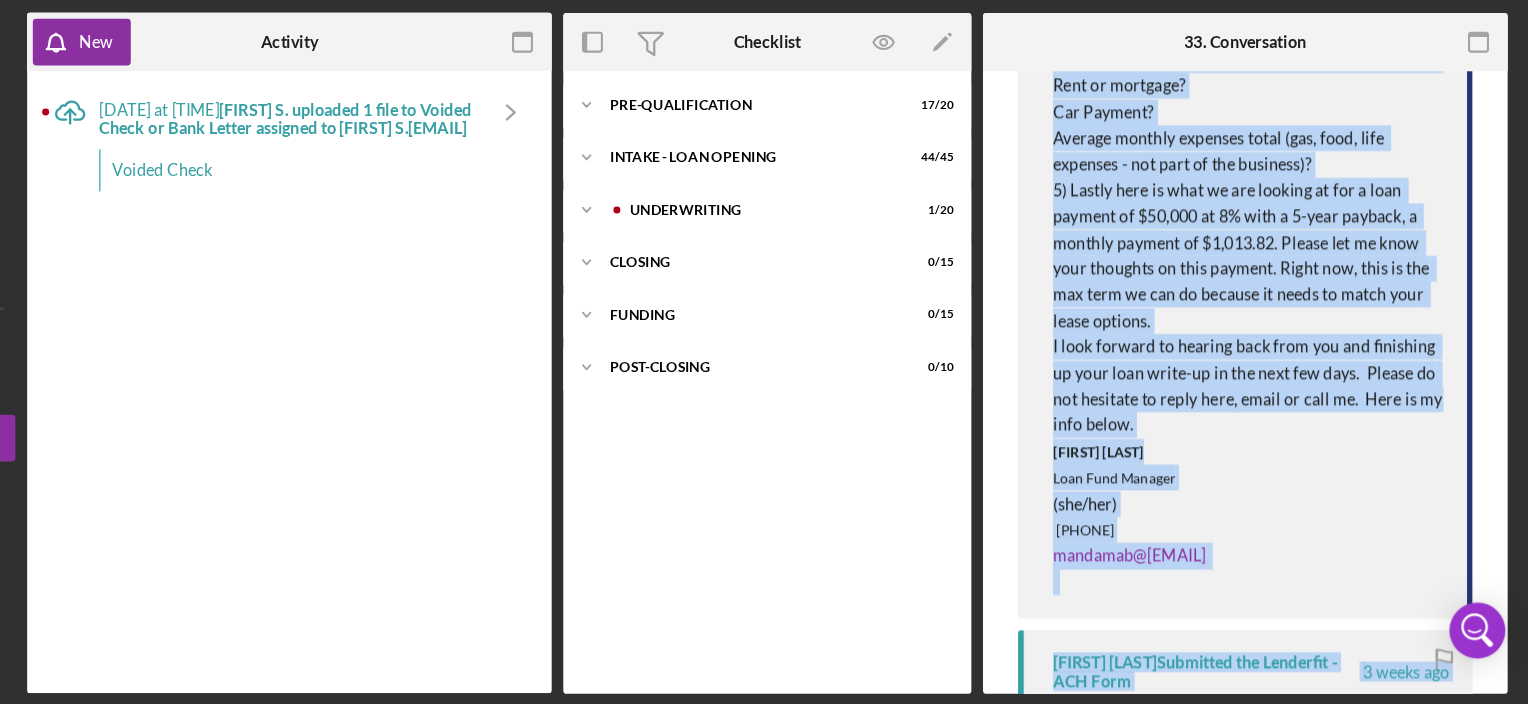 scroll, scrollTop: 1052, scrollLeft: 0, axis: vertical 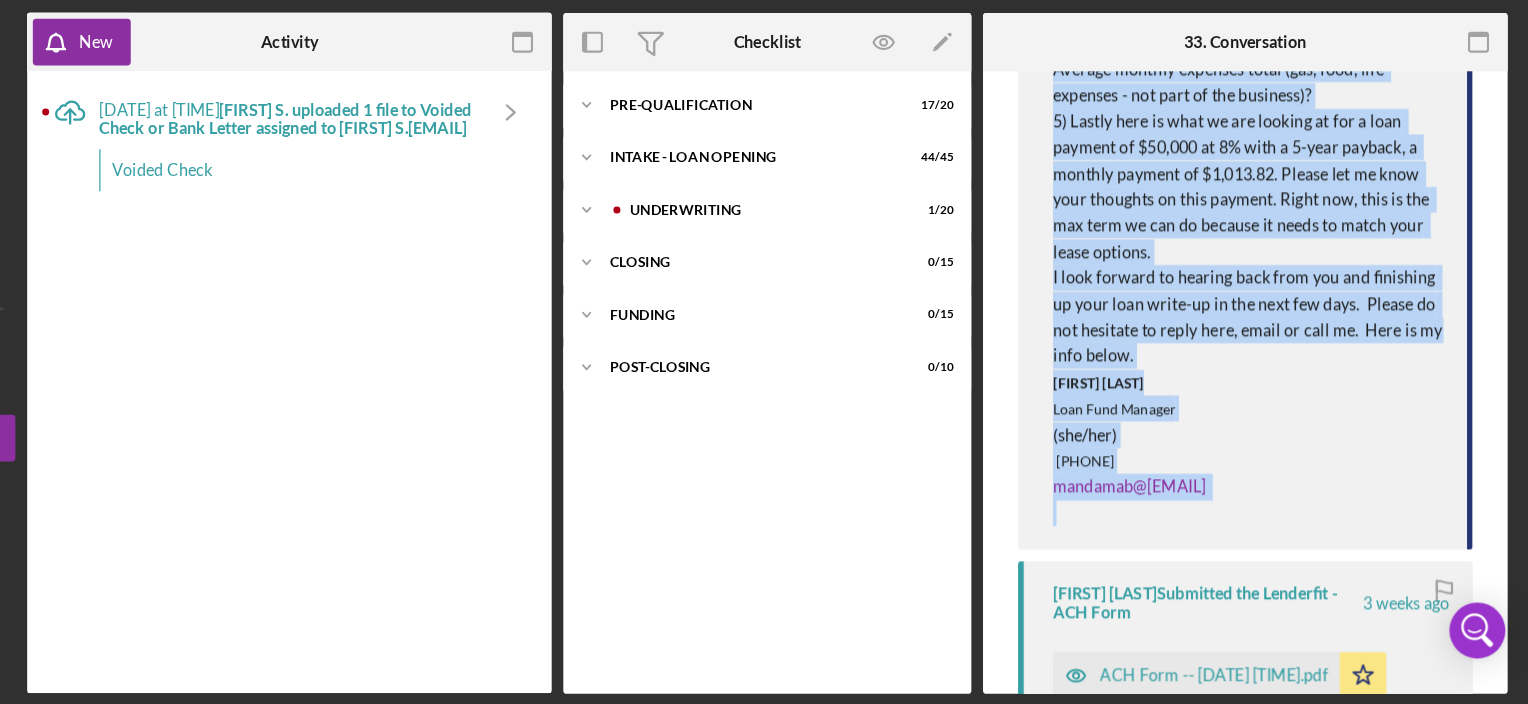 drag, startPoint x: 1120, startPoint y: 511, endPoint x: 1289, endPoint y: 546, distance: 172.58621 